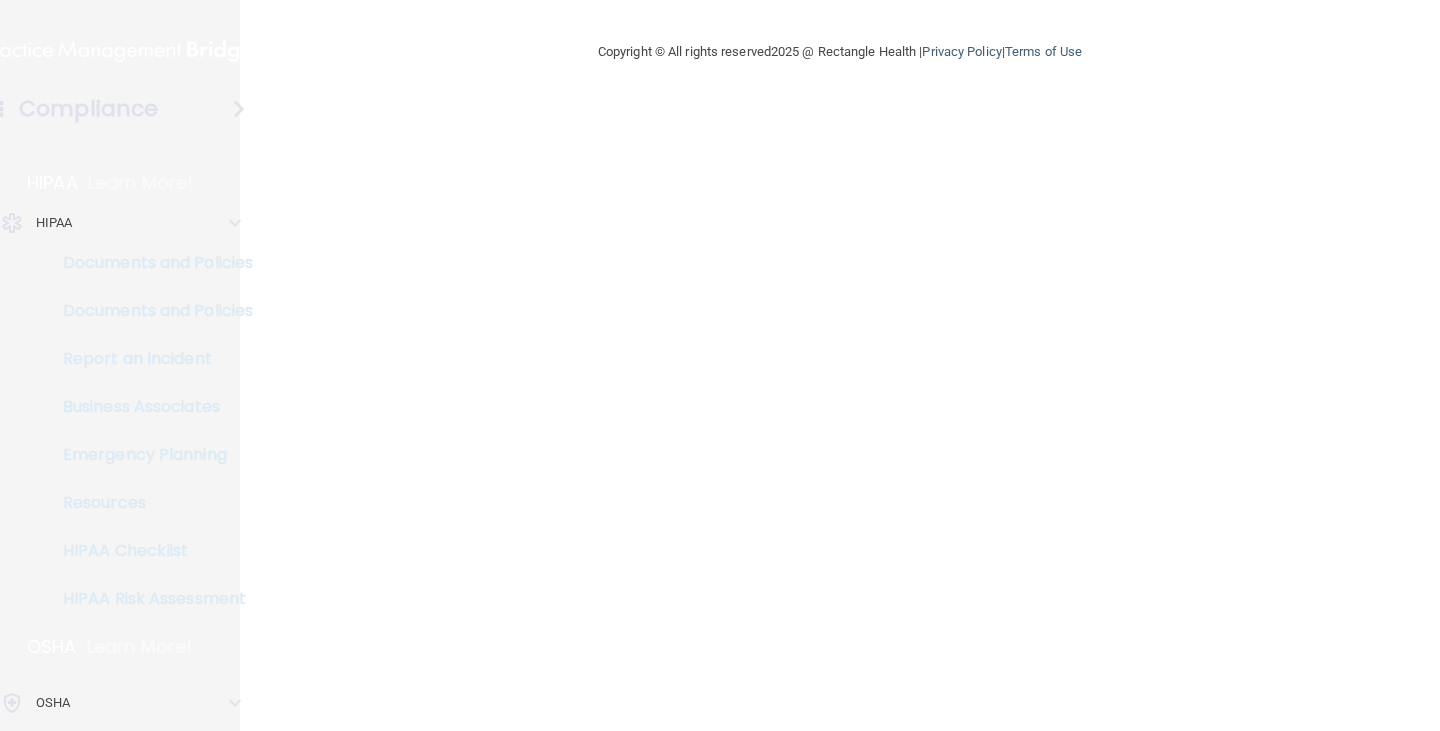 scroll, scrollTop: 0, scrollLeft: 0, axis: both 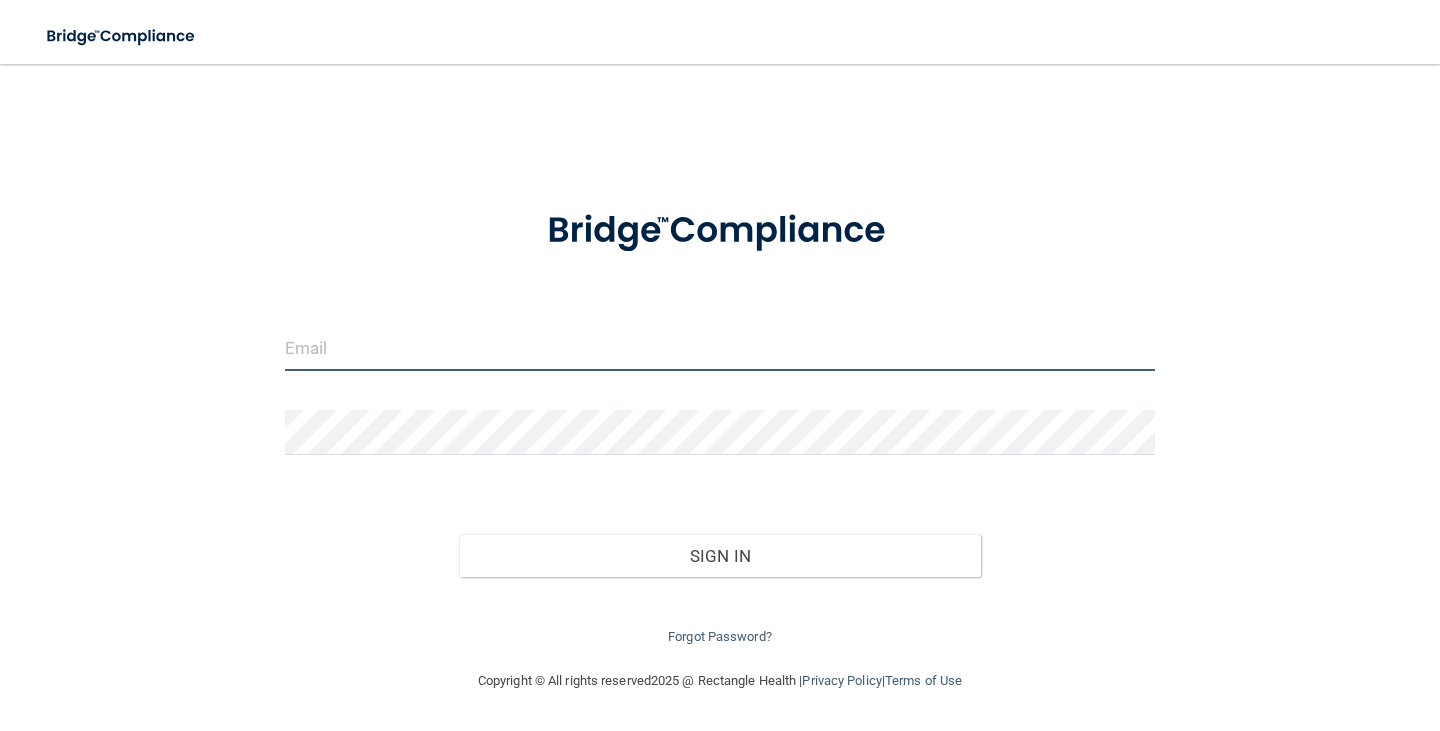 click on "Toggle navigation                                                                                                                                  Manage My Enterprise                  Manage My Location                                                                                                    Invalid email/password.     You don't have permission to access that page.       Sign In            Forgot Password?                          Copyright © All rights reserved  2025 @ Rectangle Health |  Privacy Policy  |  Terms of Use                                                Keyboard Shortcuts: ? Show / hide this help menu ×" at bounding box center (720, 365) 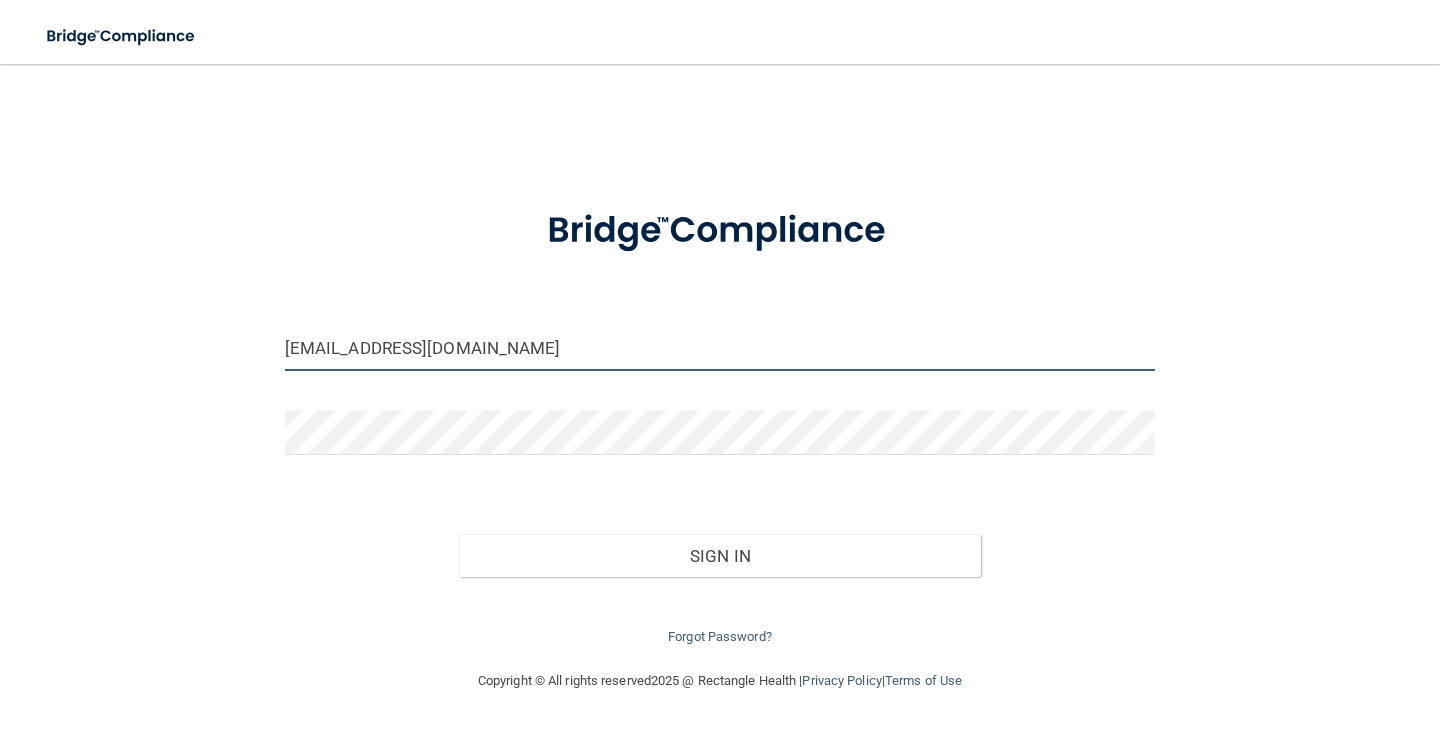 type on "om.mvd@wavedp.com" 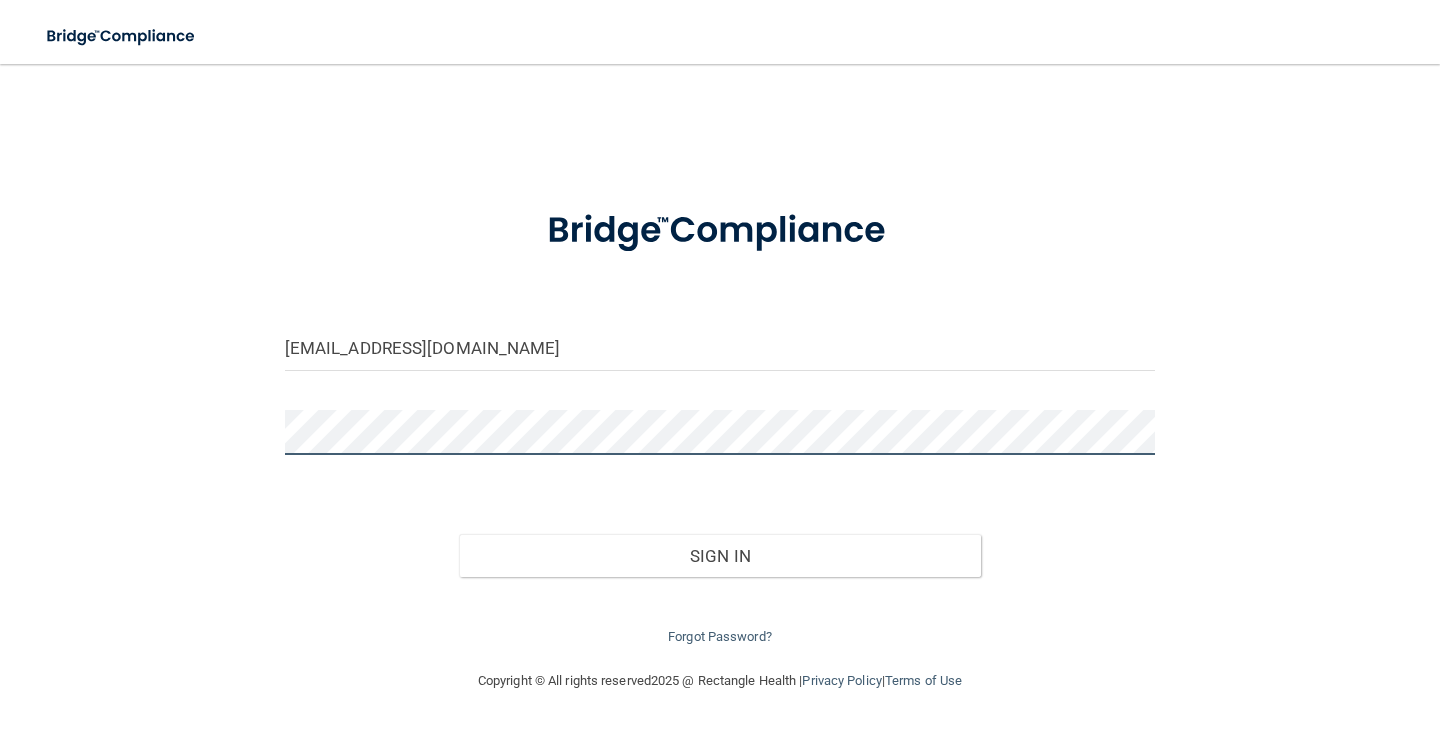 click on "Sign In" at bounding box center (720, 556) 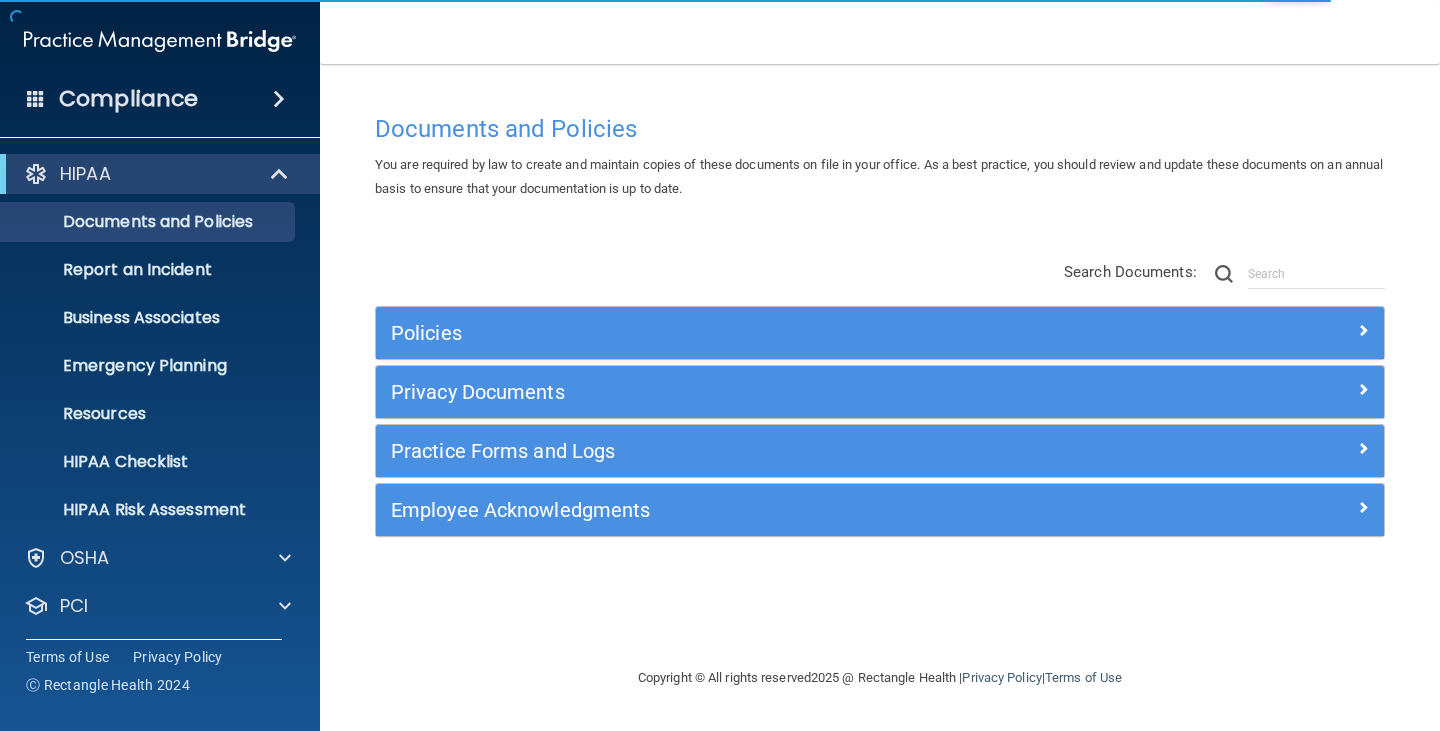 click on "Close" at bounding box center [19, 942] 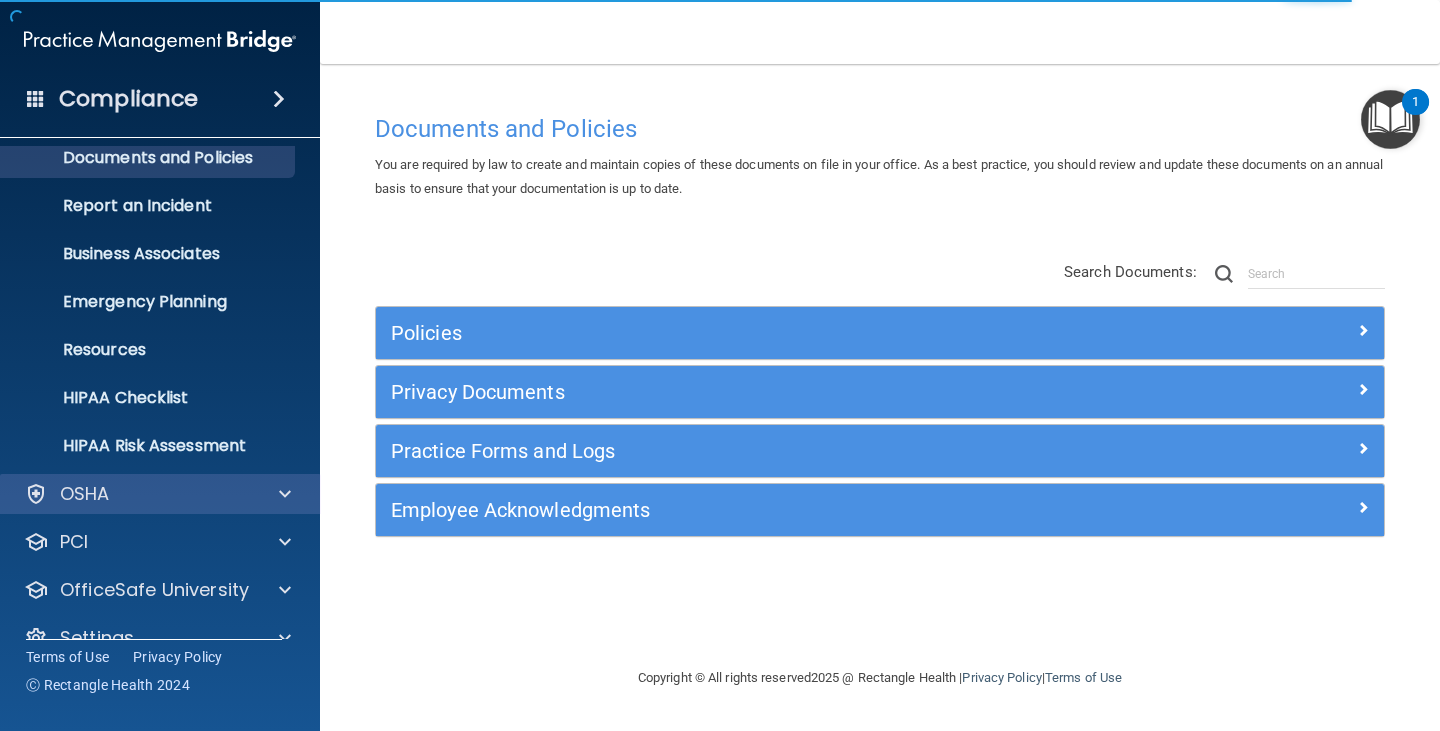 scroll, scrollTop: 99, scrollLeft: 0, axis: vertical 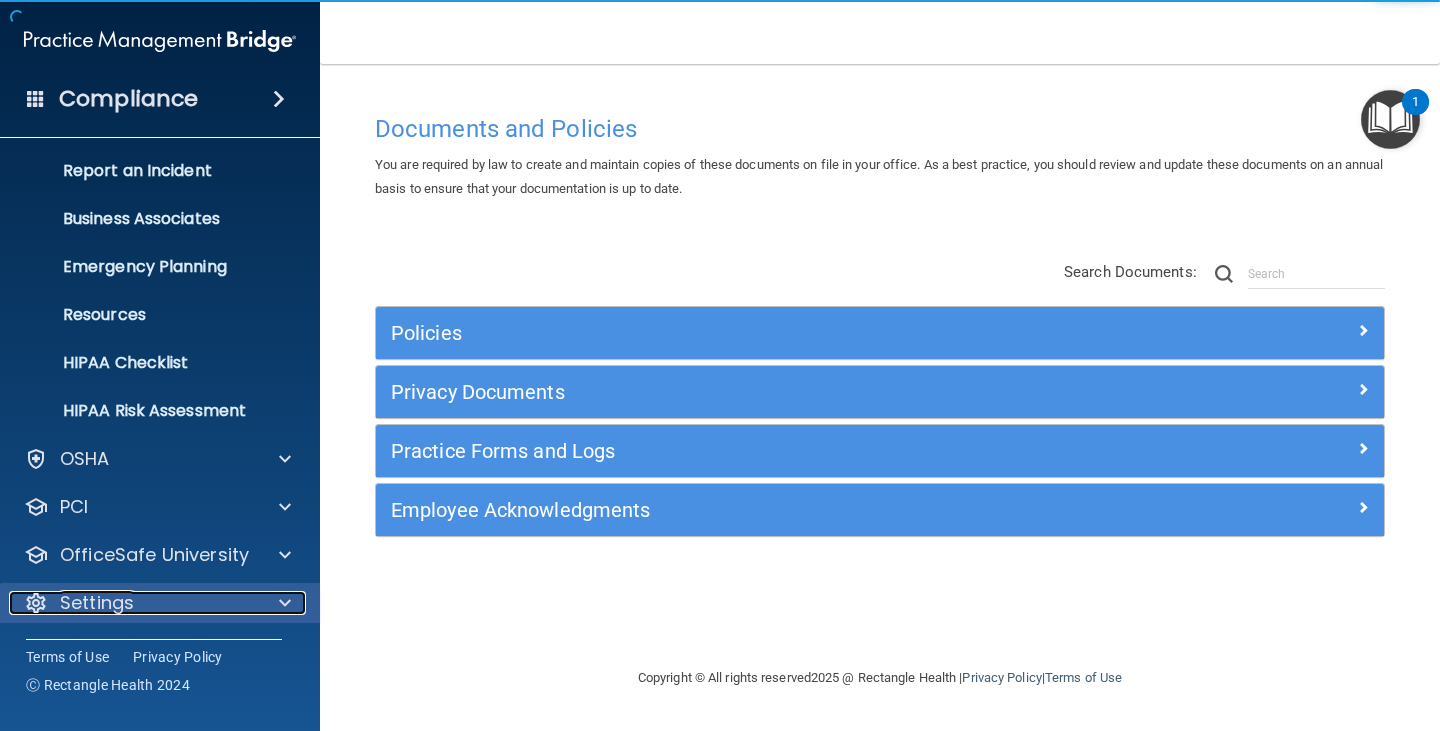 click on "Settings" at bounding box center [133, 603] 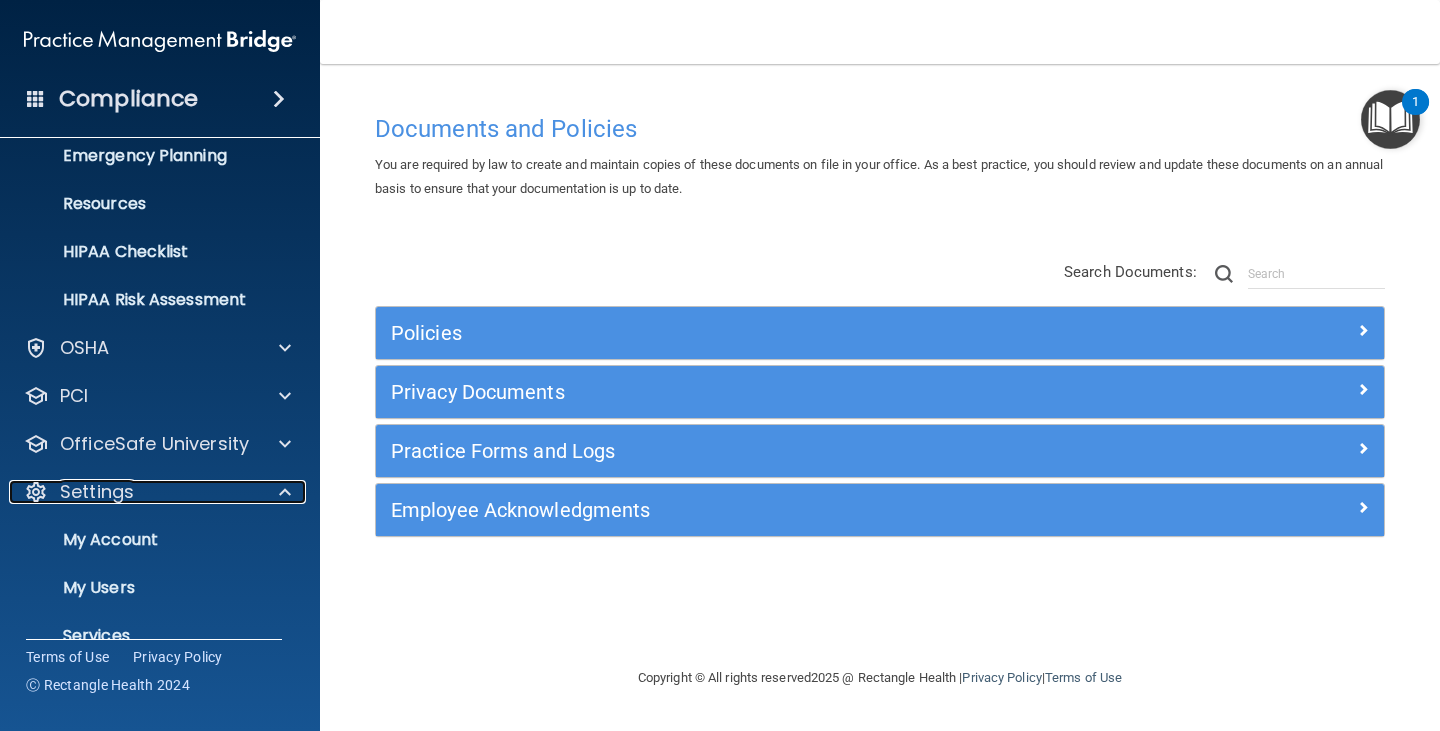 scroll, scrollTop: 339, scrollLeft: 0, axis: vertical 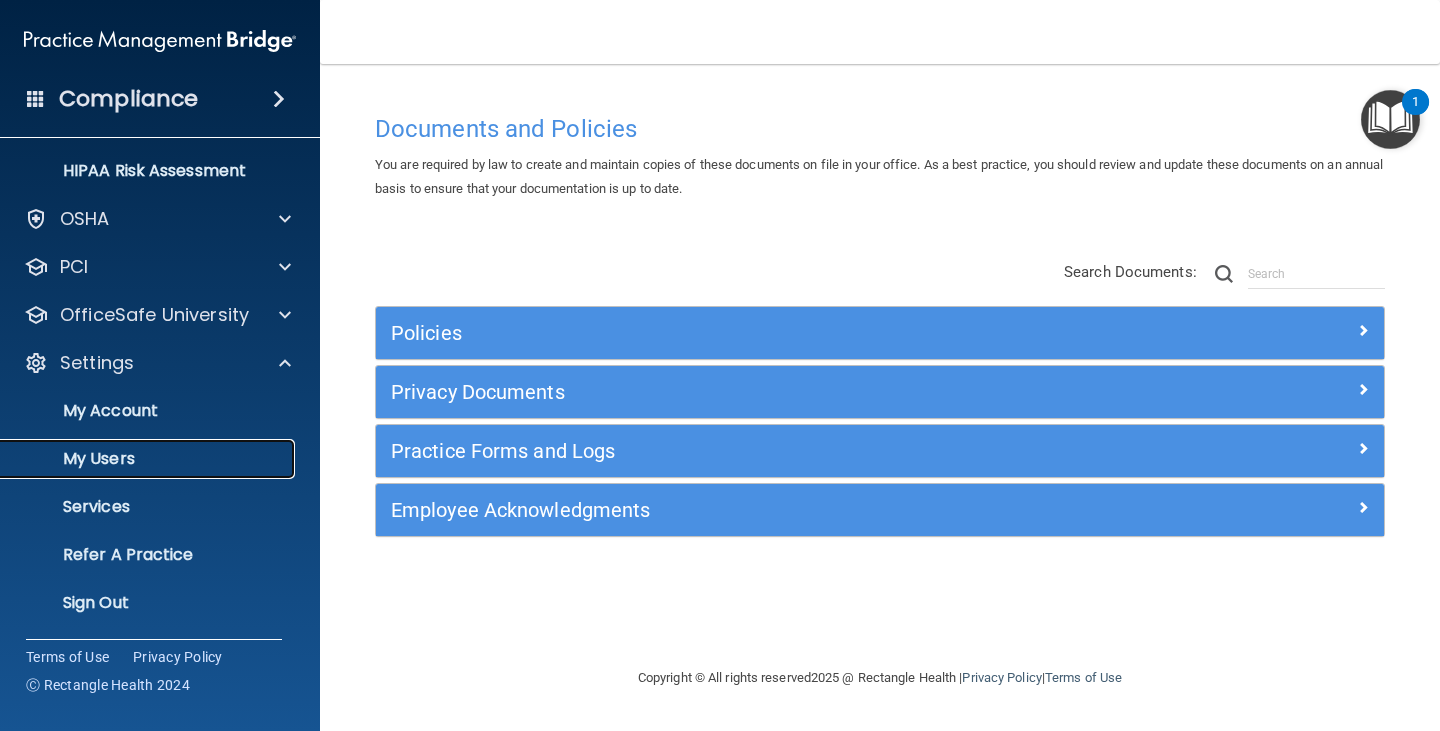 click on "My Users" at bounding box center (149, 459) 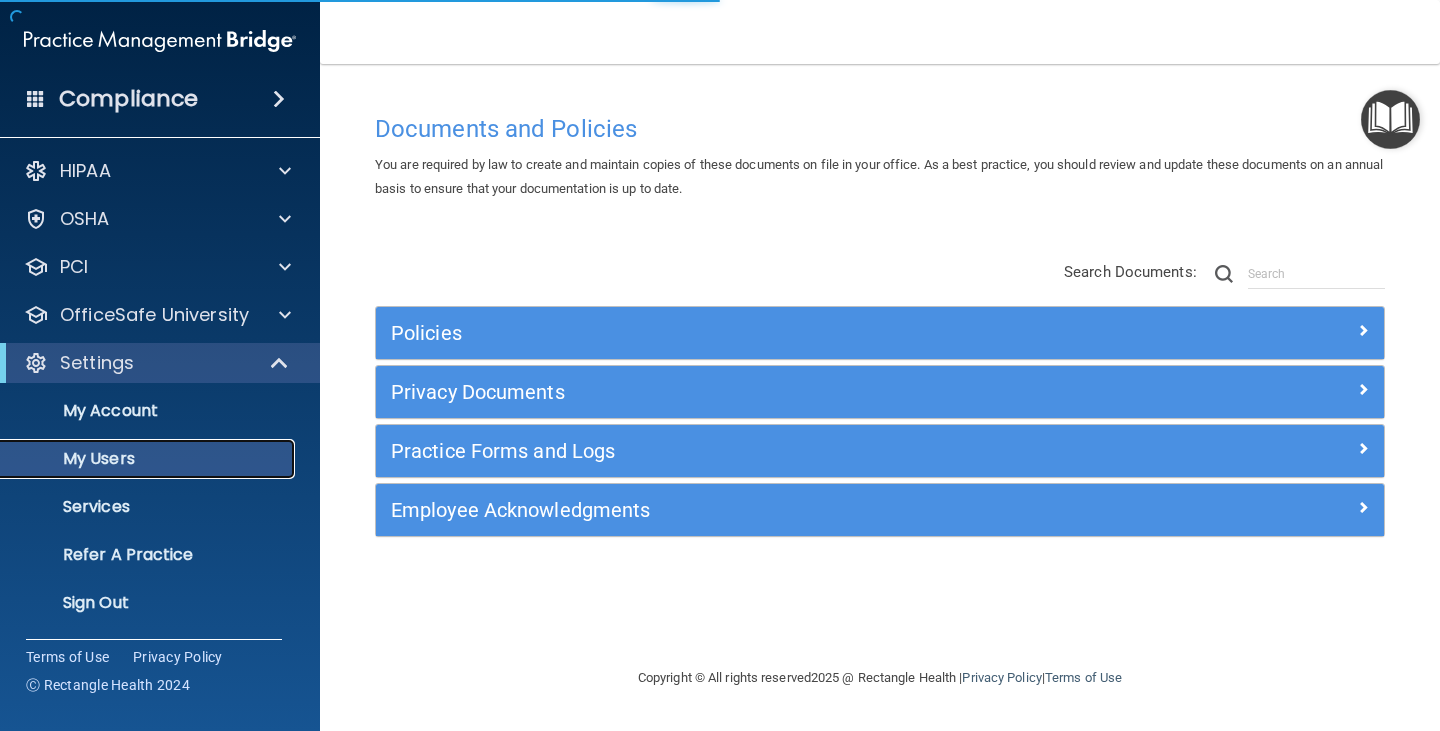 scroll, scrollTop: 3, scrollLeft: 0, axis: vertical 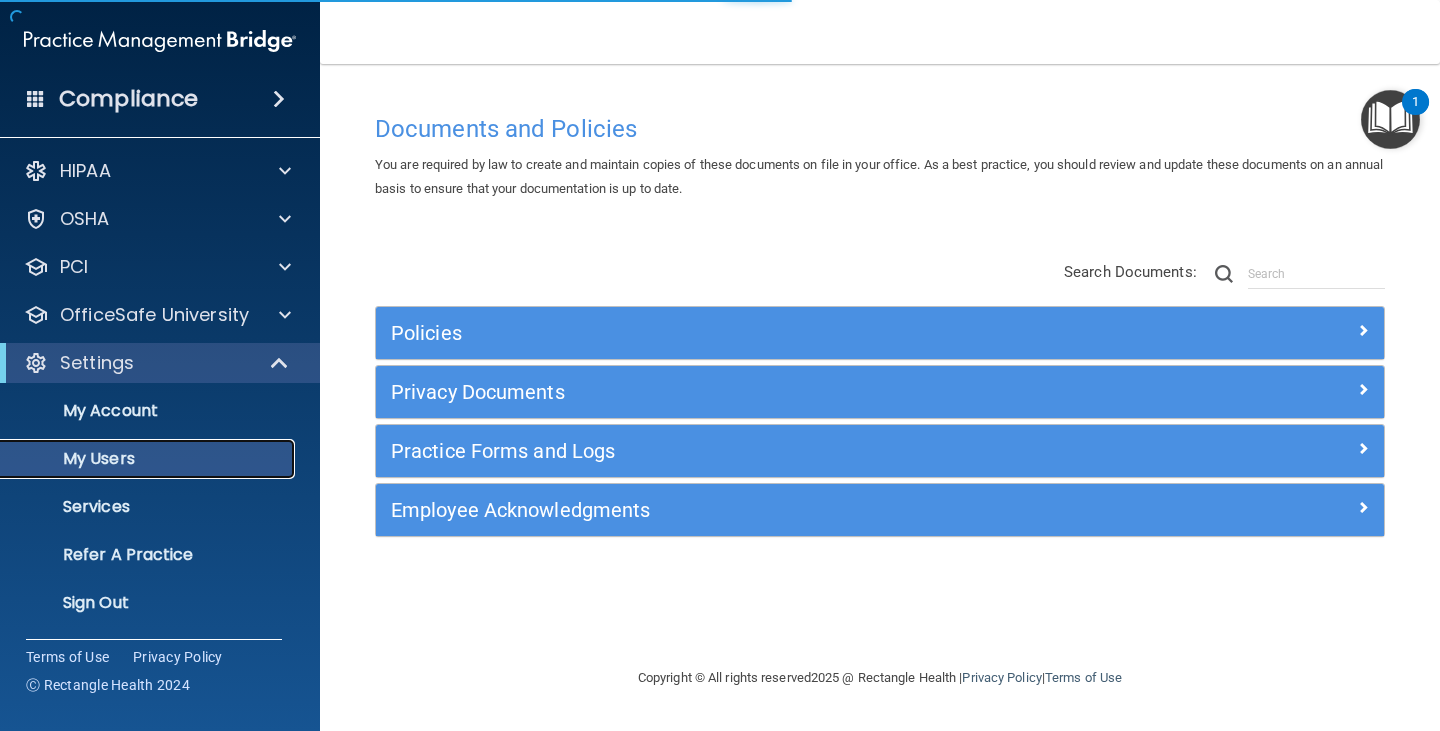 select on "20" 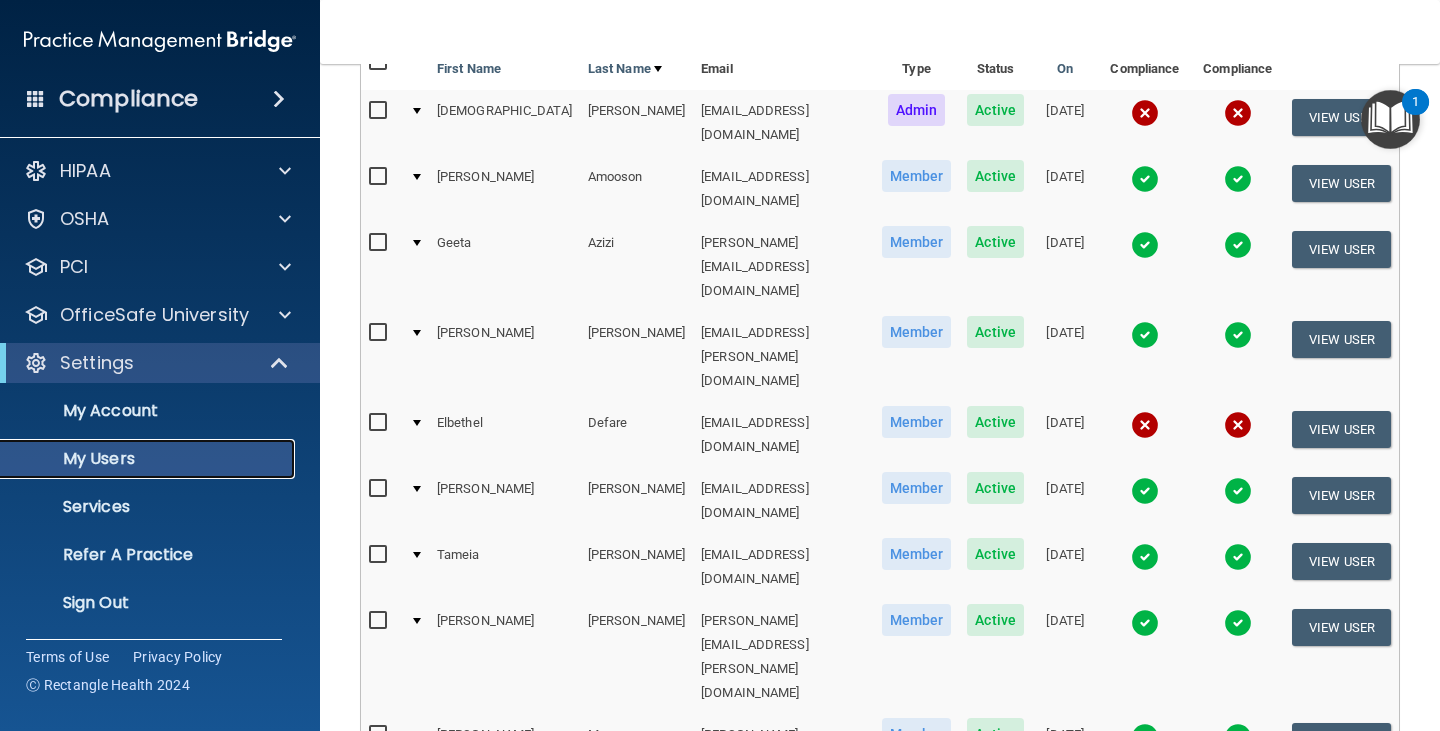 scroll, scrollTop: 400, scrollLeft: 0, axis: vertical 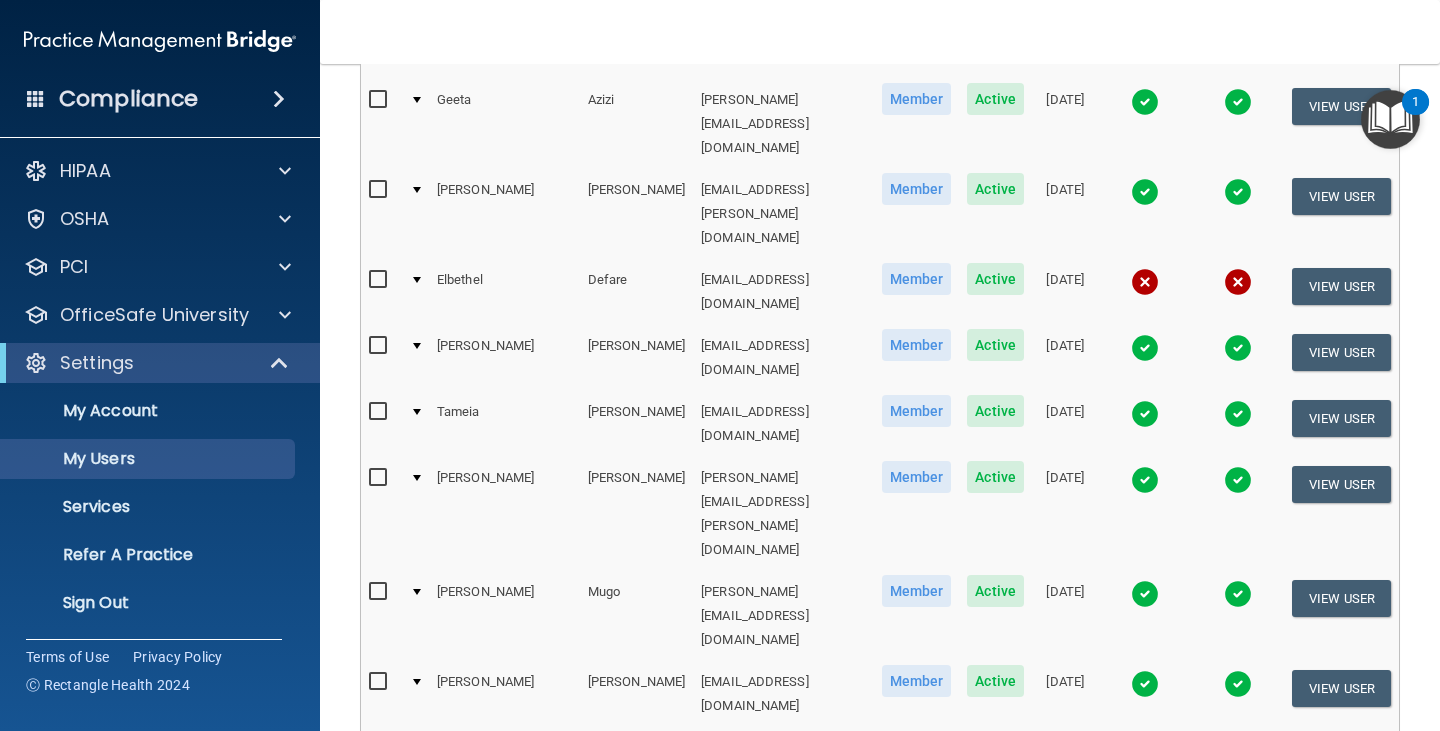click on "View User" at bounding box center (1341, 844) 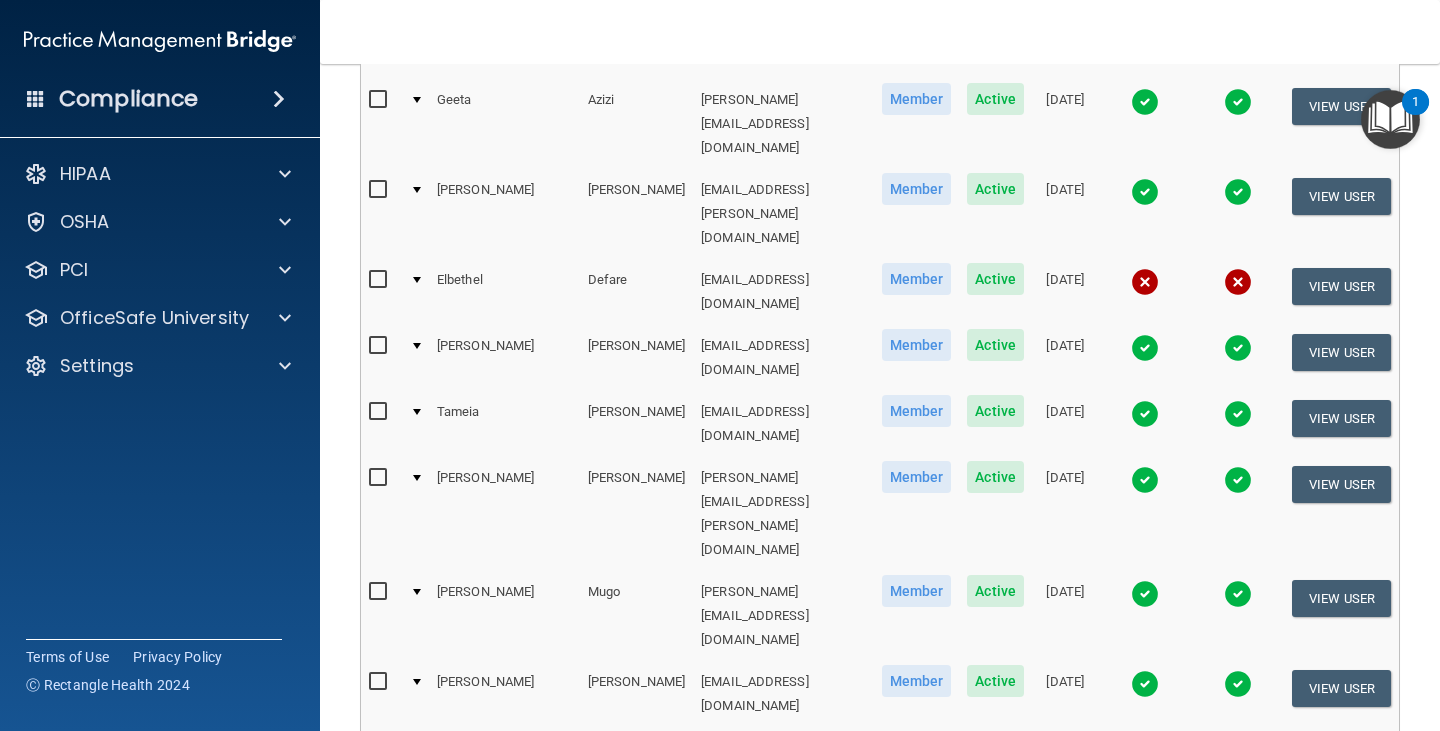 scroll, scrollTop: 0, scrollLeft: 0, axis: both 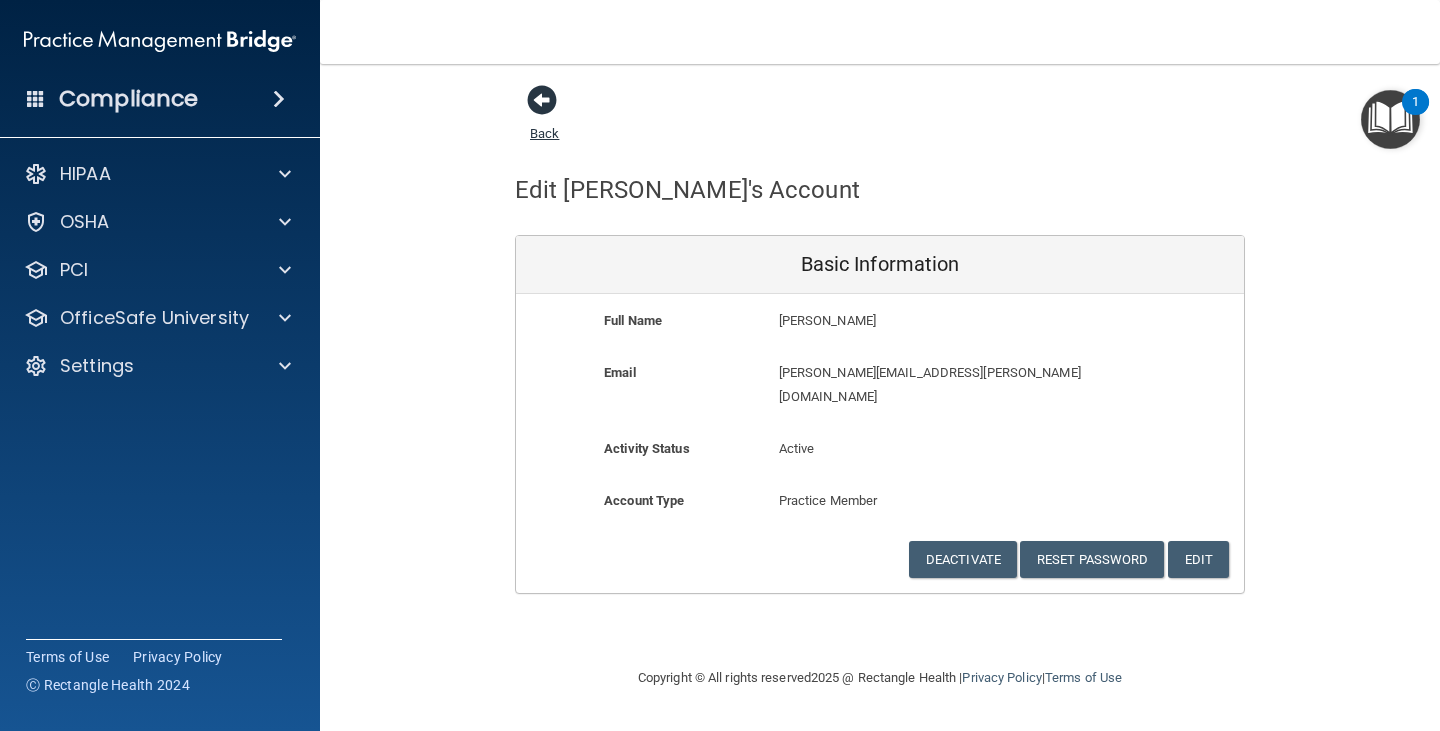 click at bounding box center [542, 100] 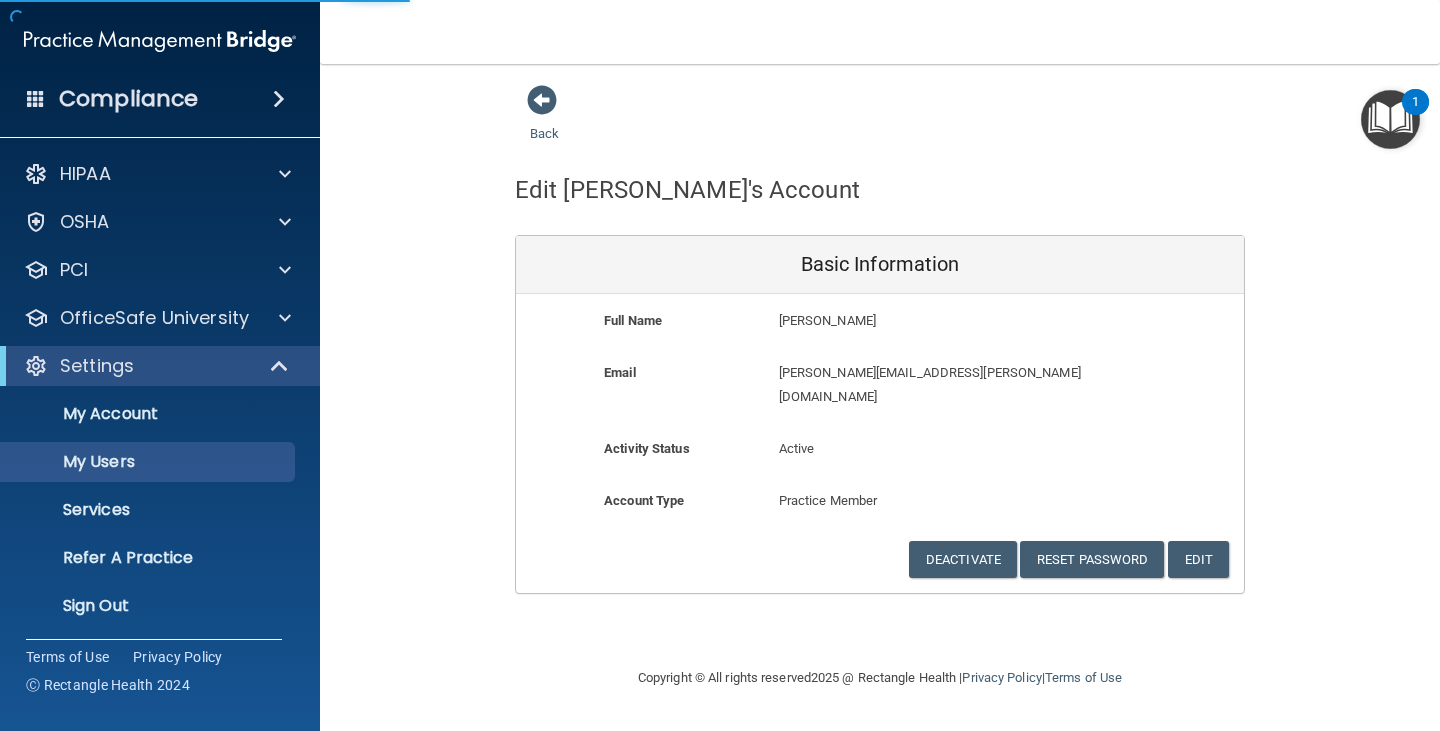 select on "20" 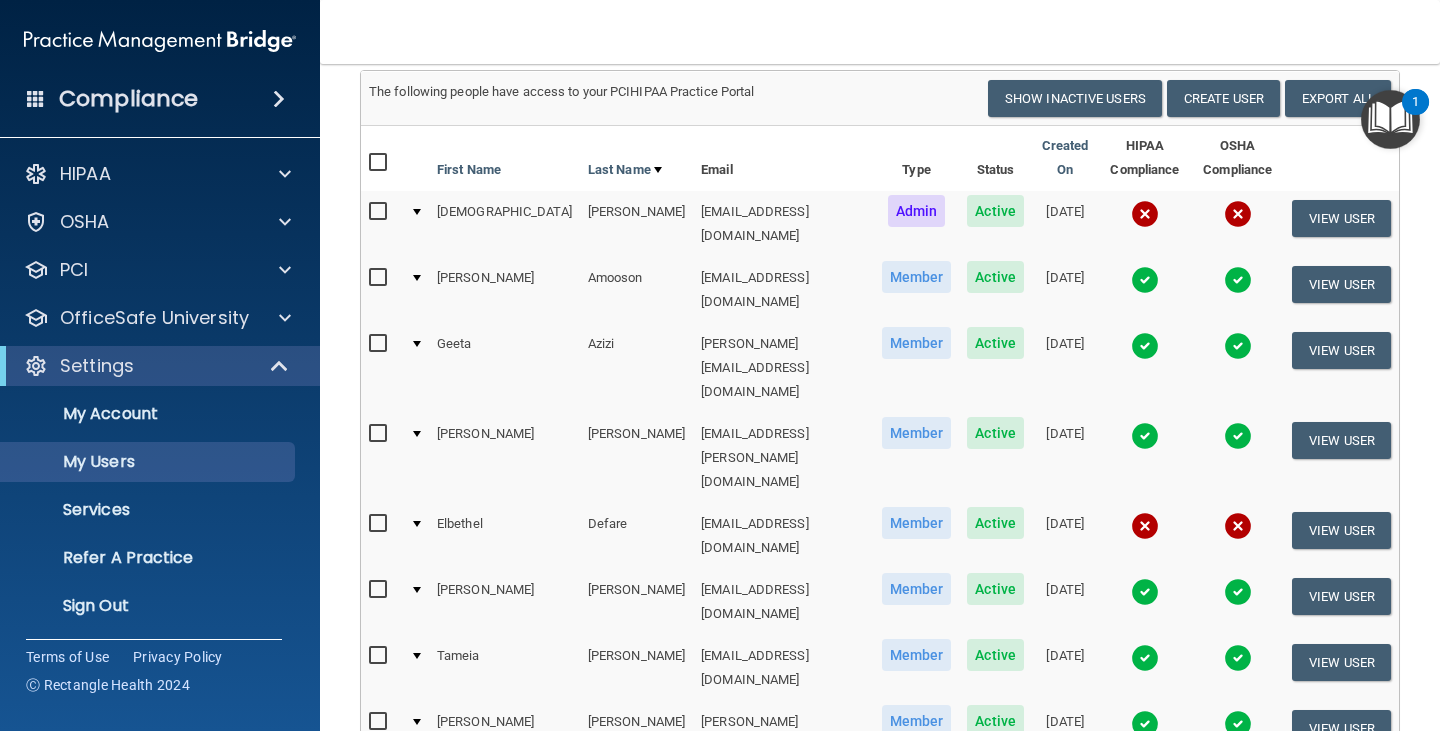 scroll, scrollTop: 200, scrollLeft: 0, axis: vertical 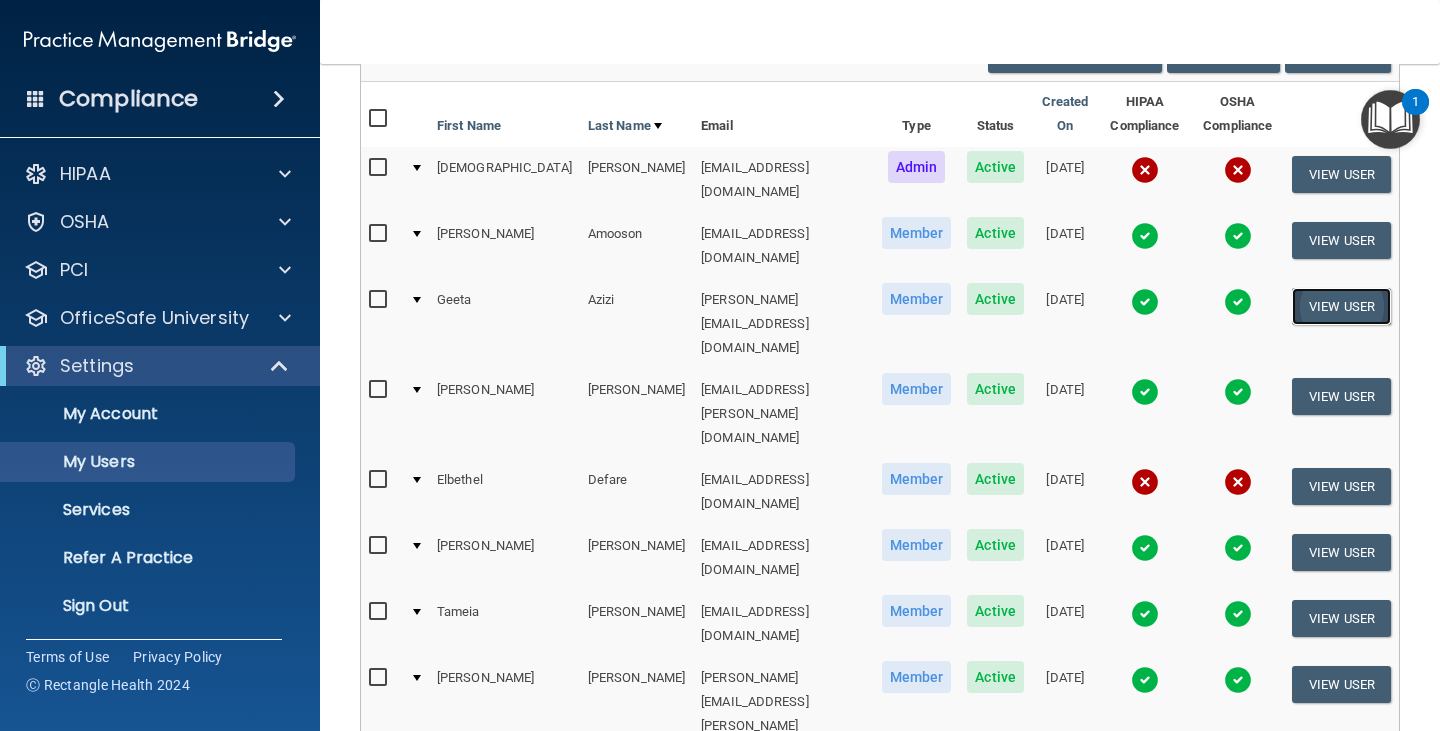 click on "View User" at bounding box center [1341, 306] 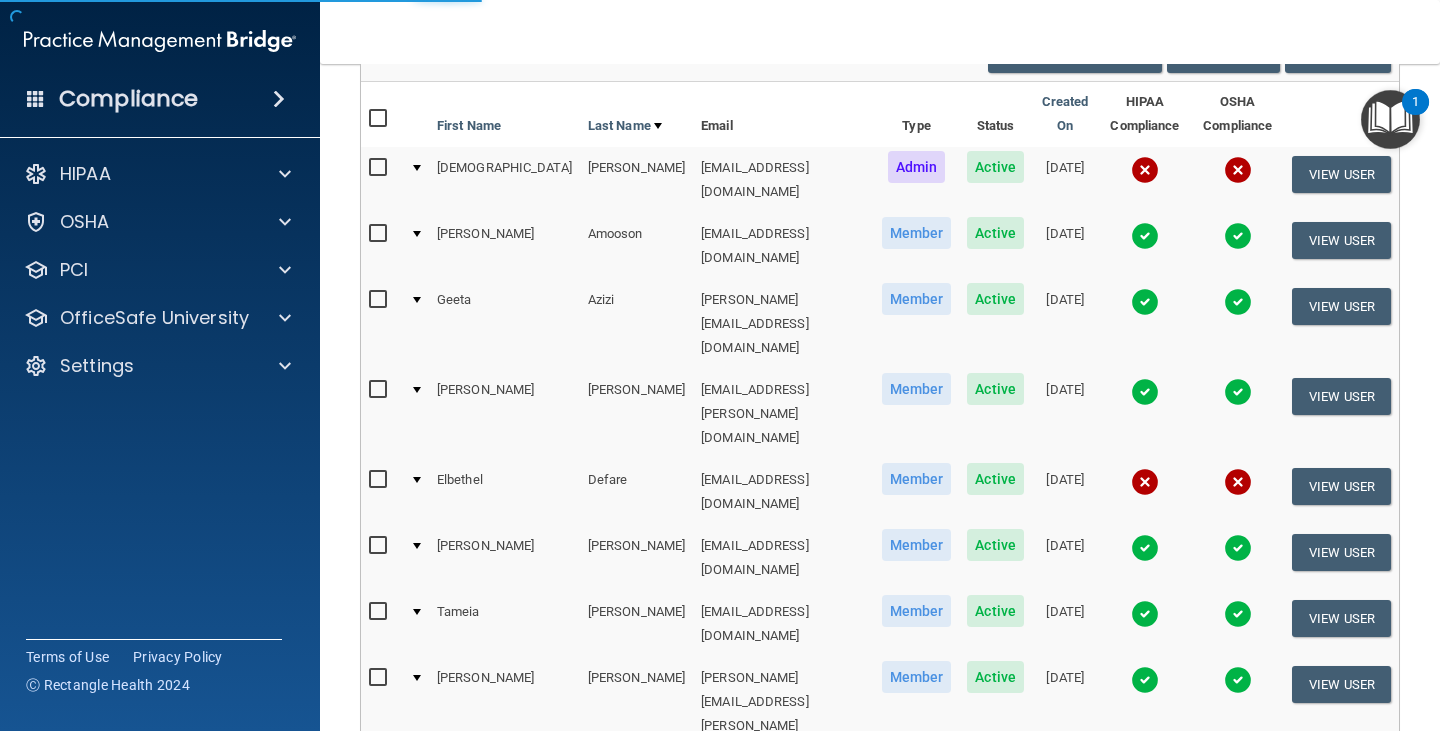 scroll, scrollTop: 0, scrollLeft: 0, axis: both 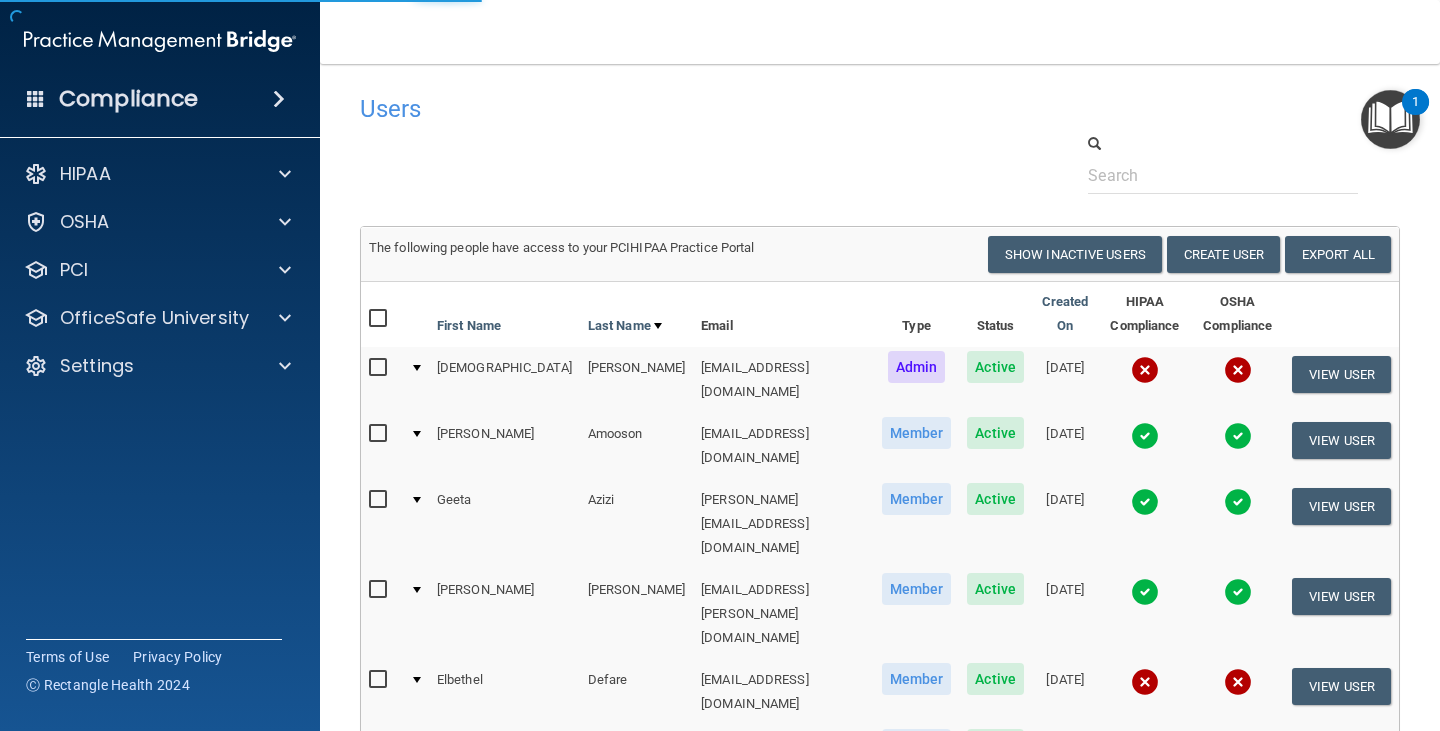 select on "practice_member" 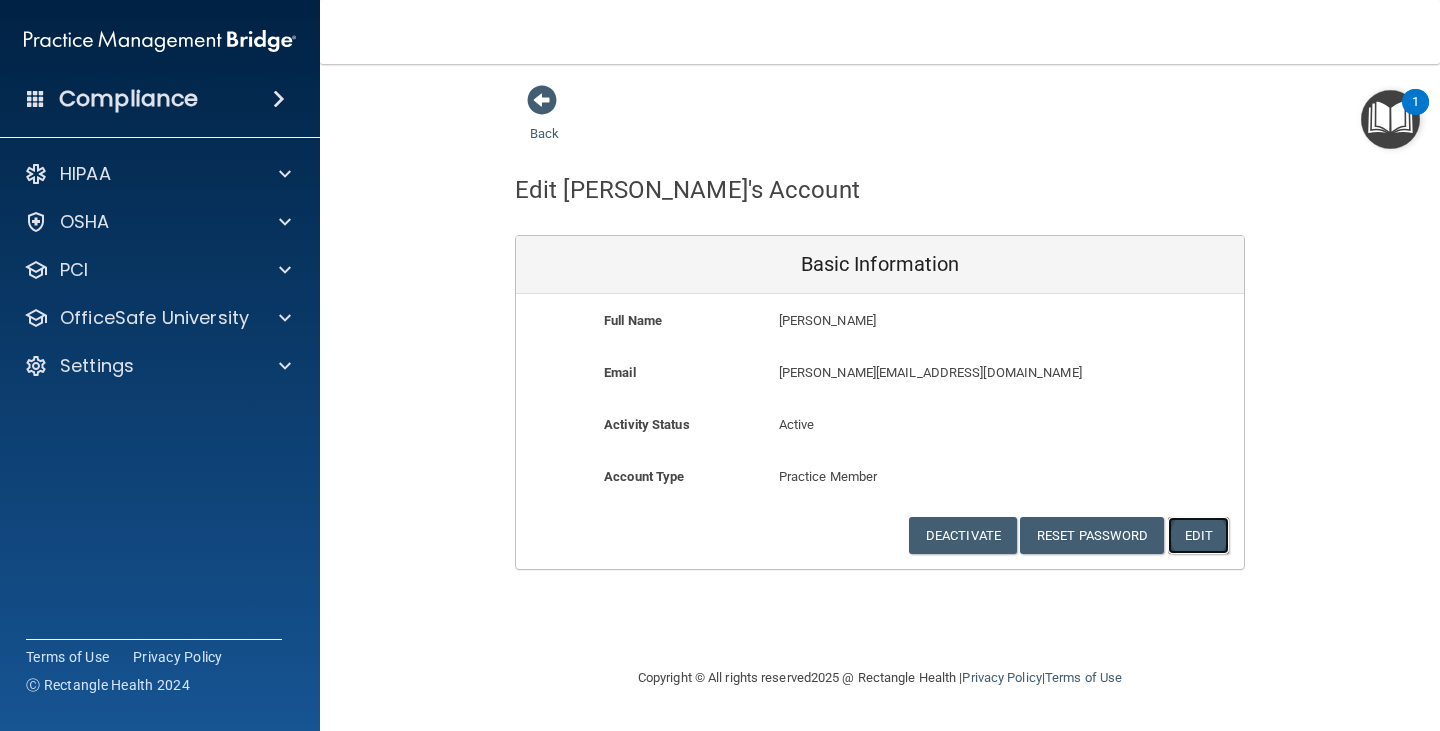click on "Edit" at bounding box center (1198, 535) 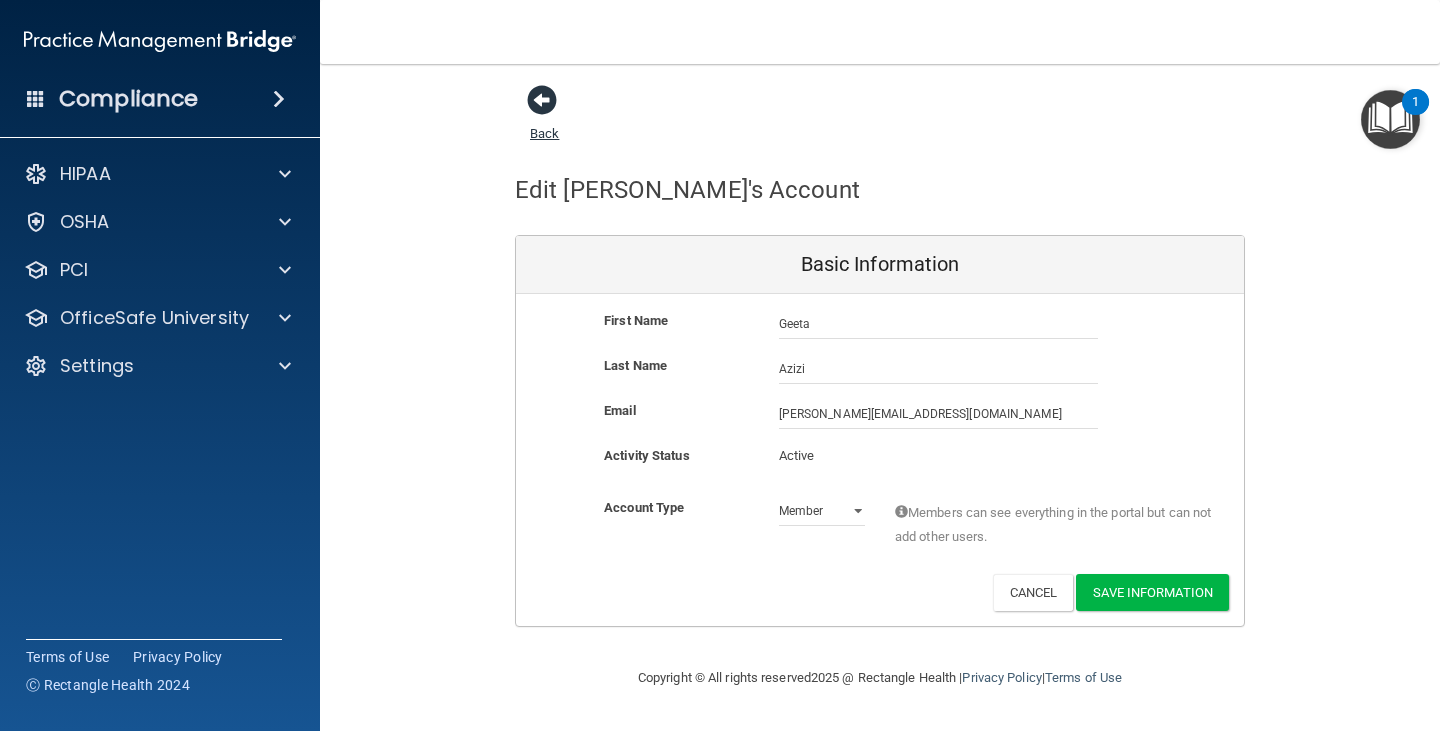 click at bounding box center (542, 100) 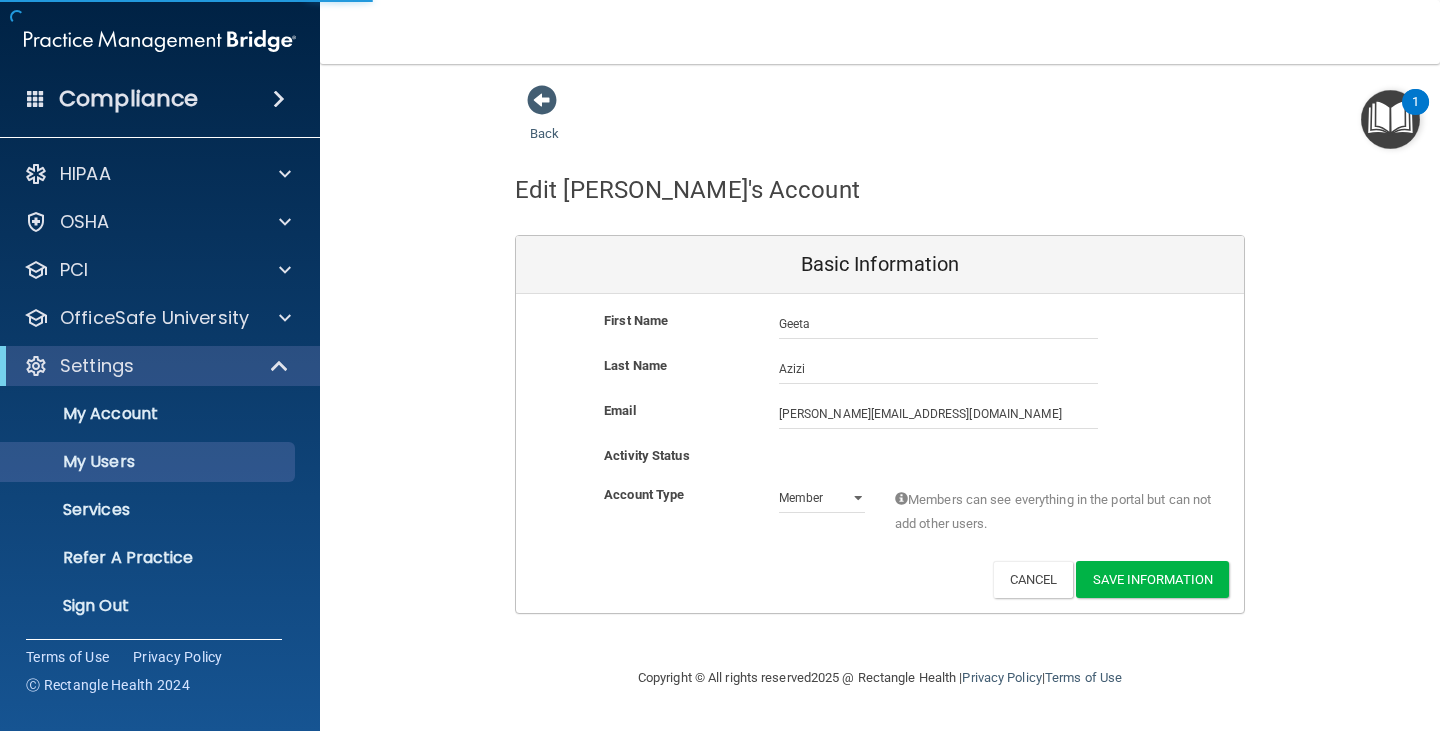 select on "20" 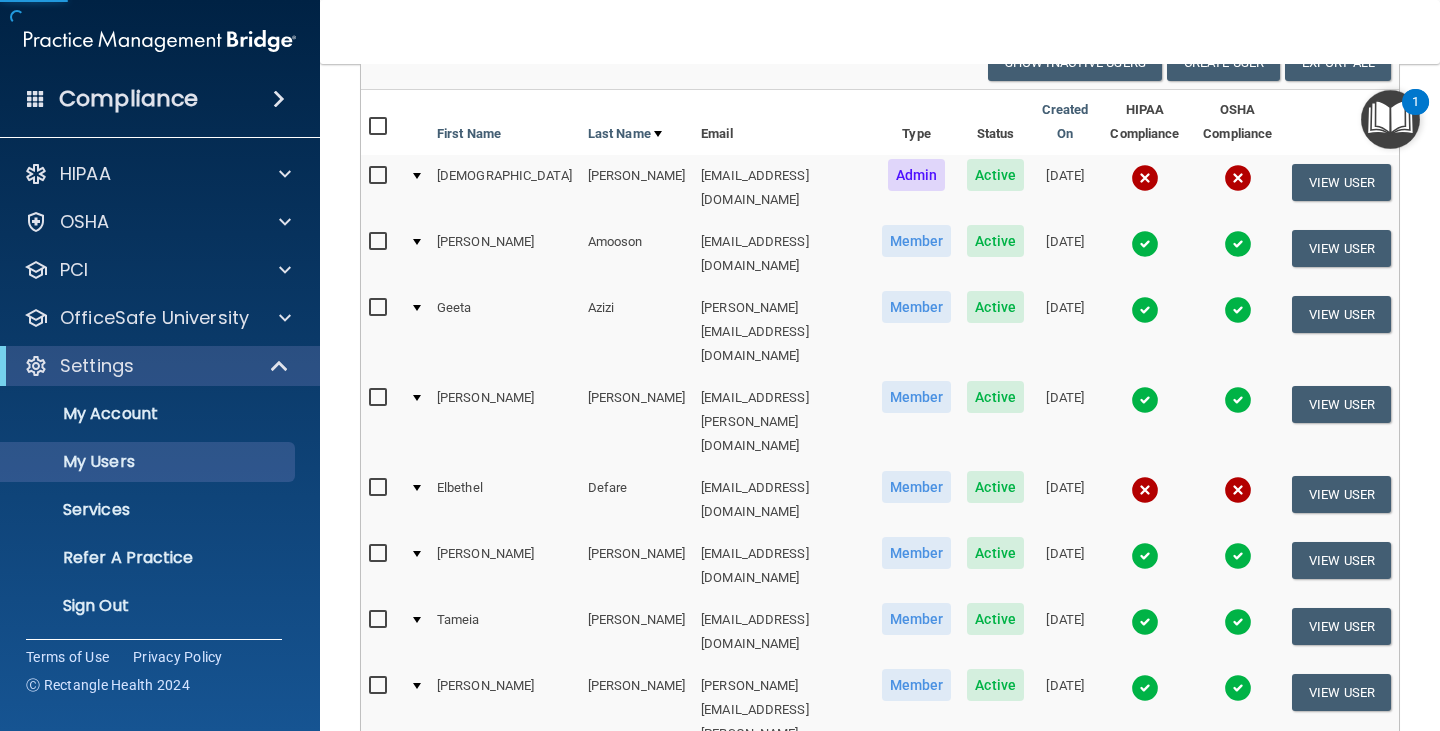 scroll, scrollTop: 200, scrollLeft: 0, axis: vertical 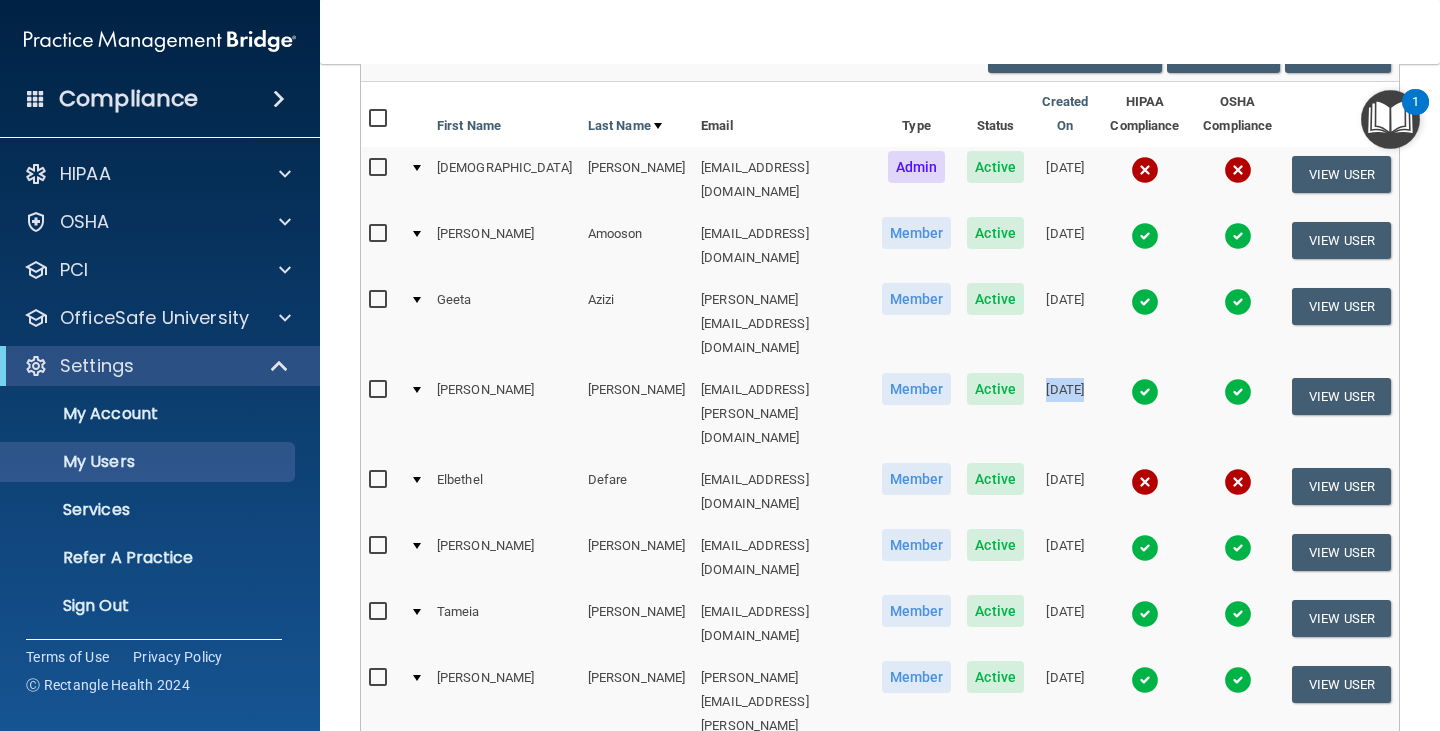 drag, startPoint x: 968, startPoint y: 337, endPoint x: 1049, endPoint y: 333, distance: 81.09871 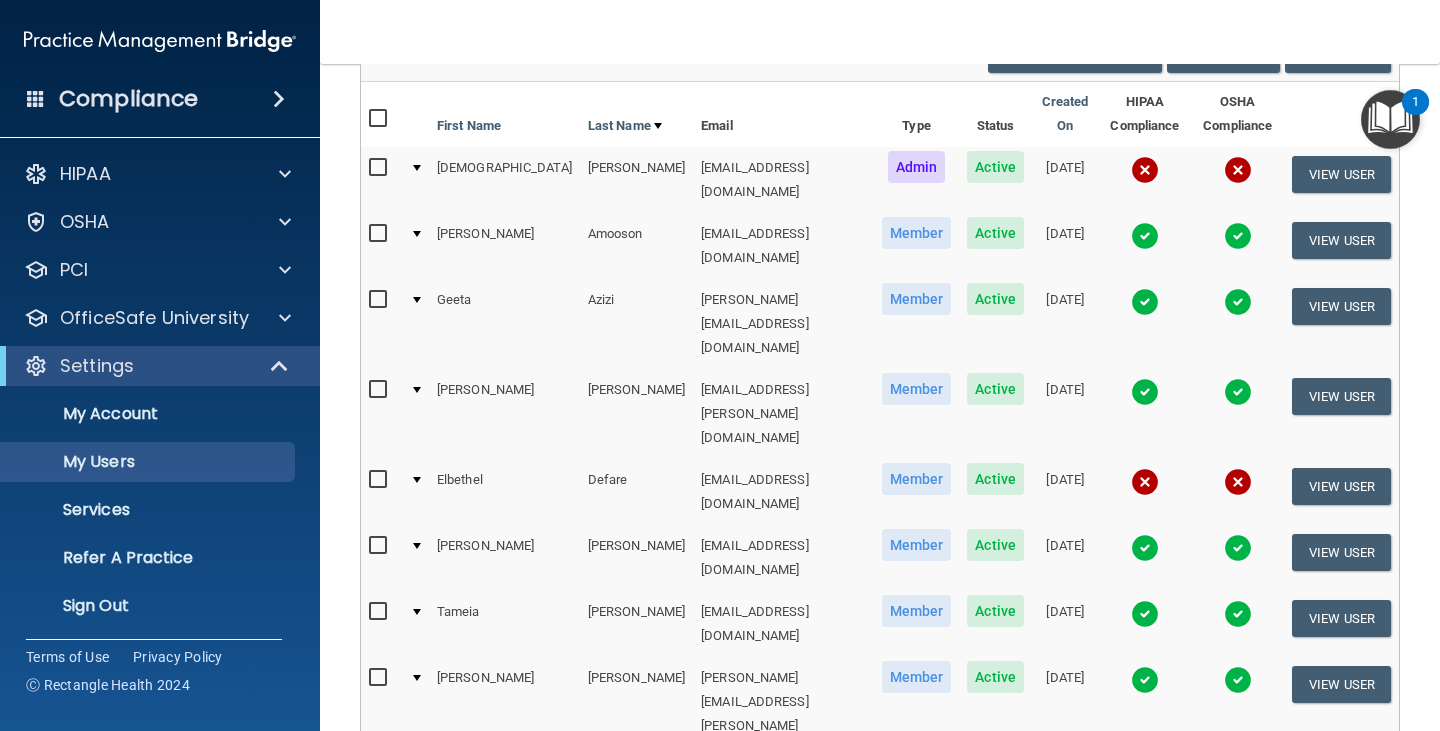 click on "07/05/2023" at bounding box center (1065, 324) 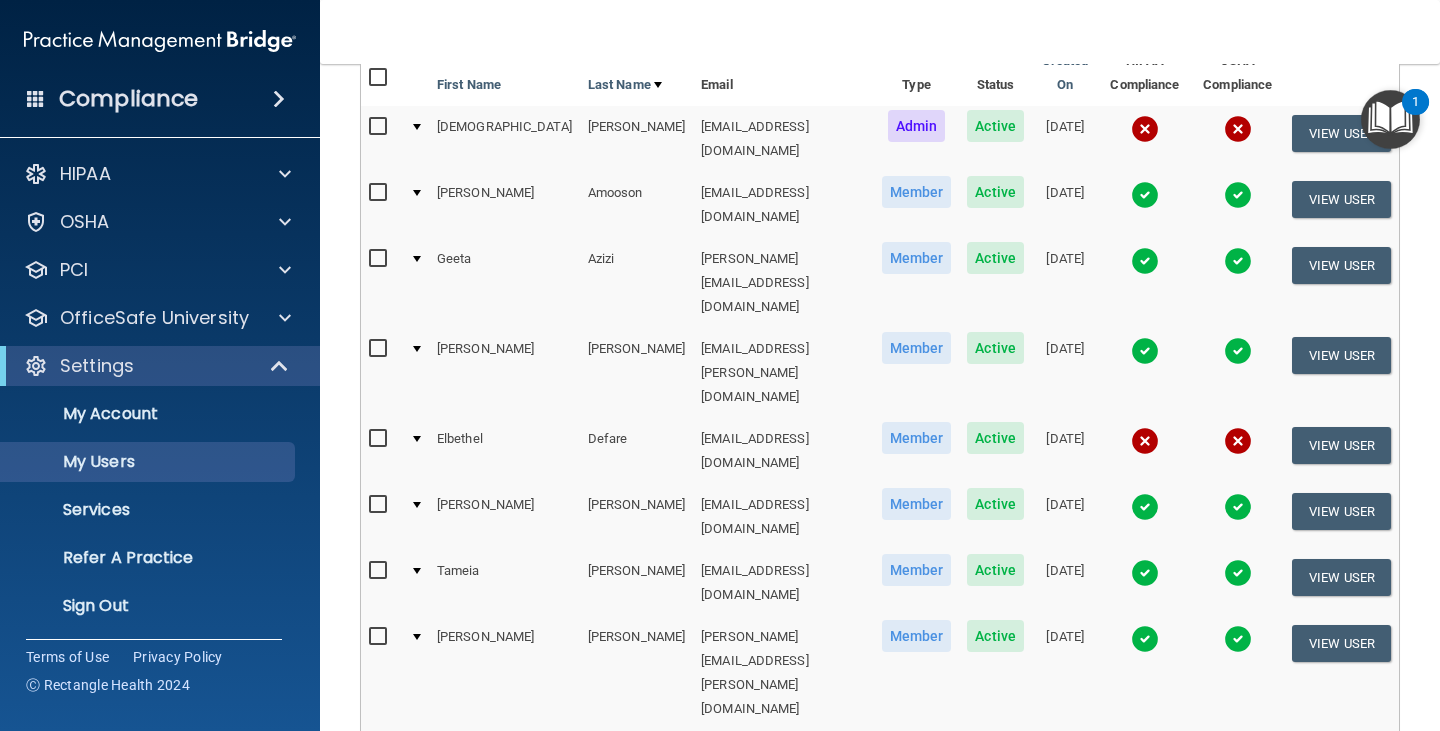 scroll, scrollTop: 0, scrollLeft: 0, axis: both 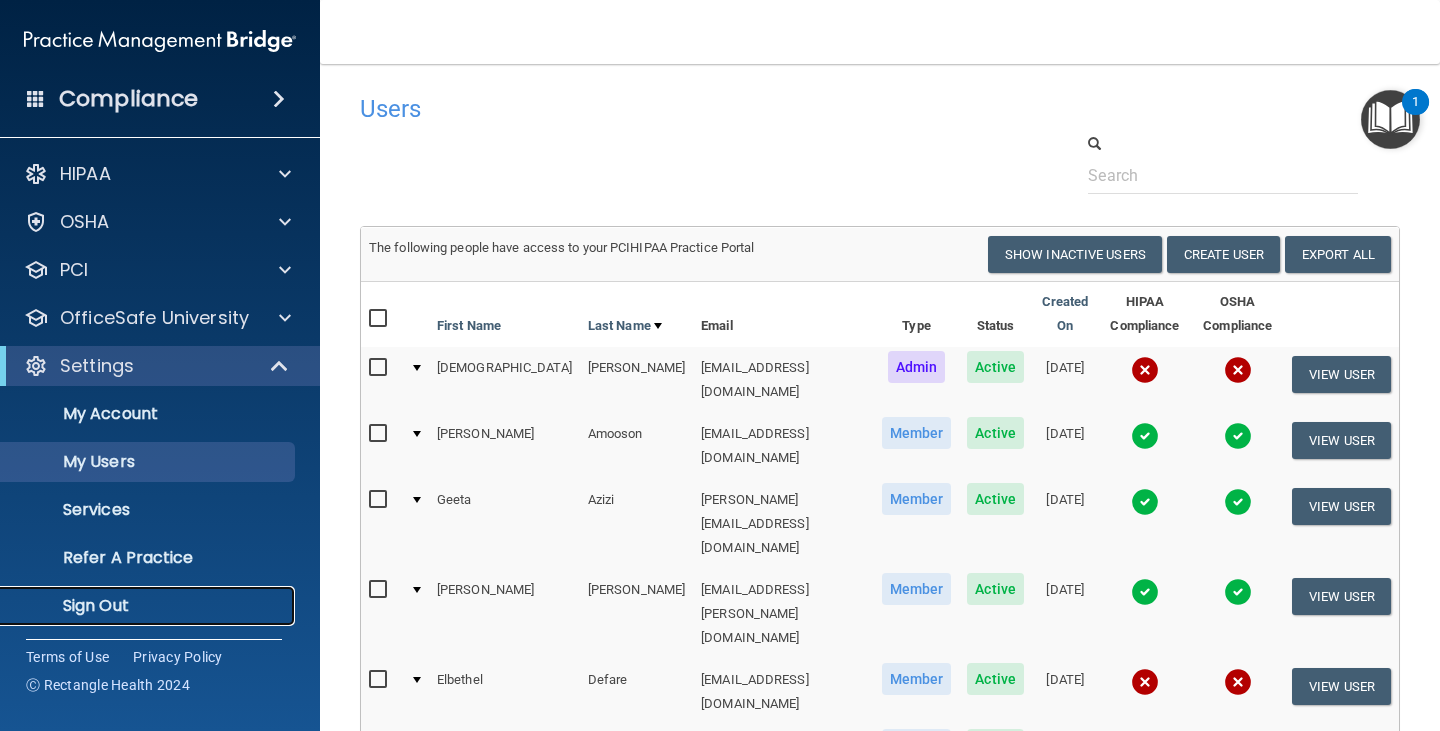 click on "Sign Out" at bounding box center (149, 606) 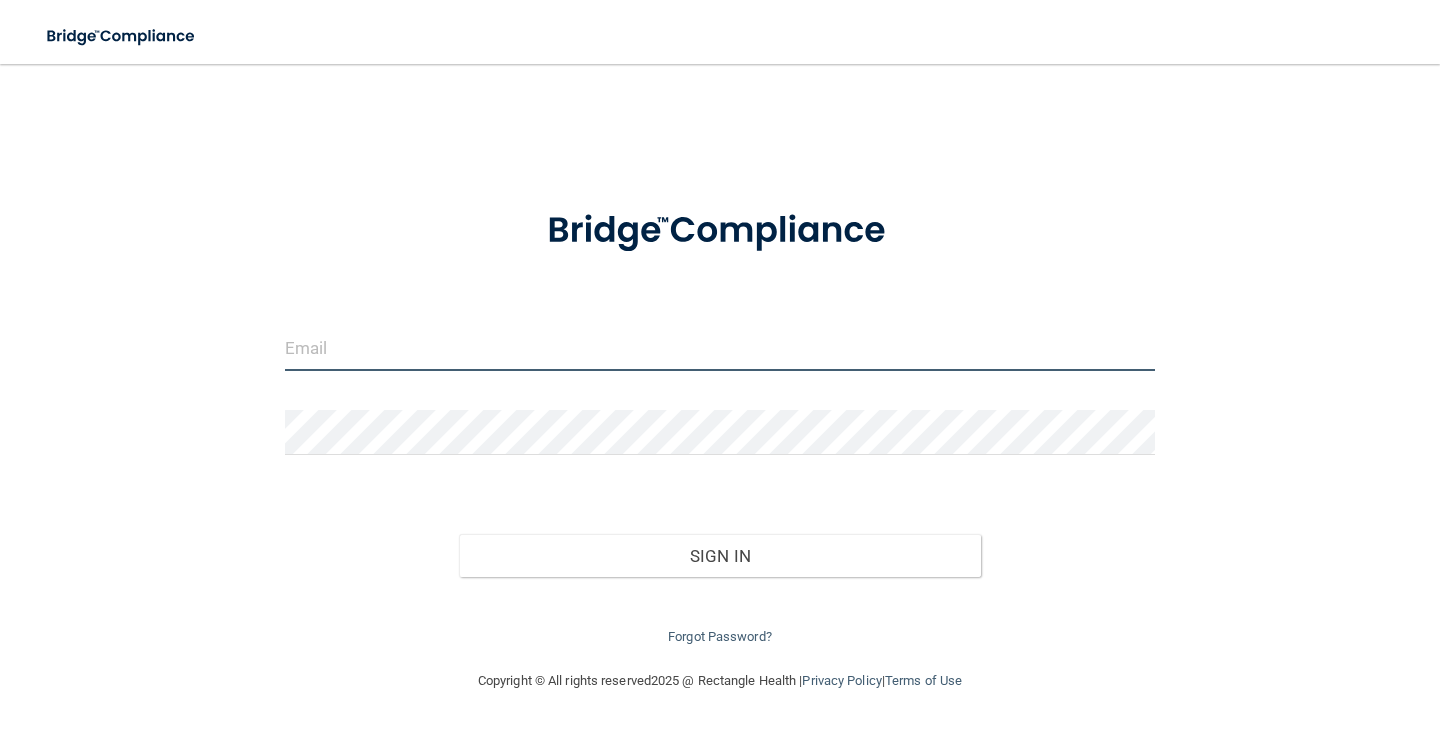 click at bounding box center (720, 348) 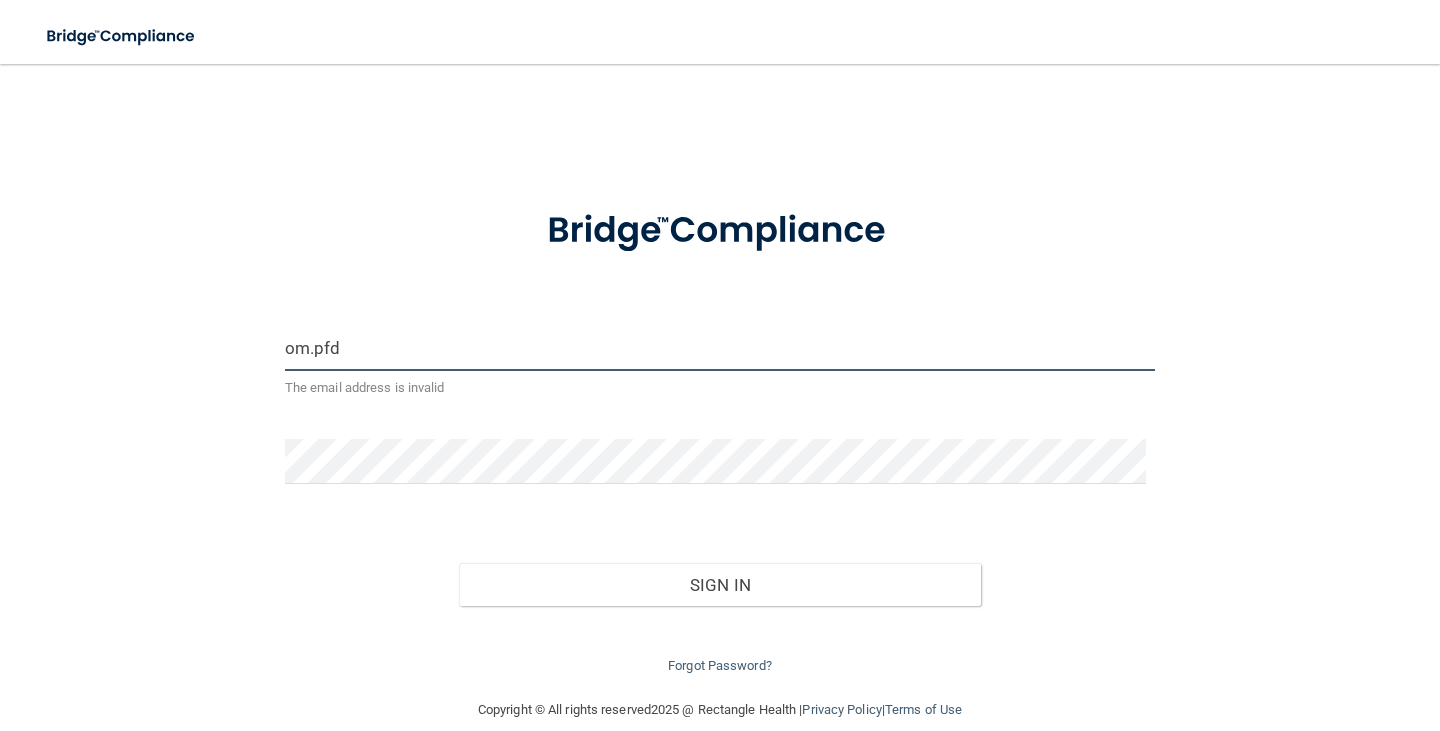 type on "om.pfd@wavedp.com" 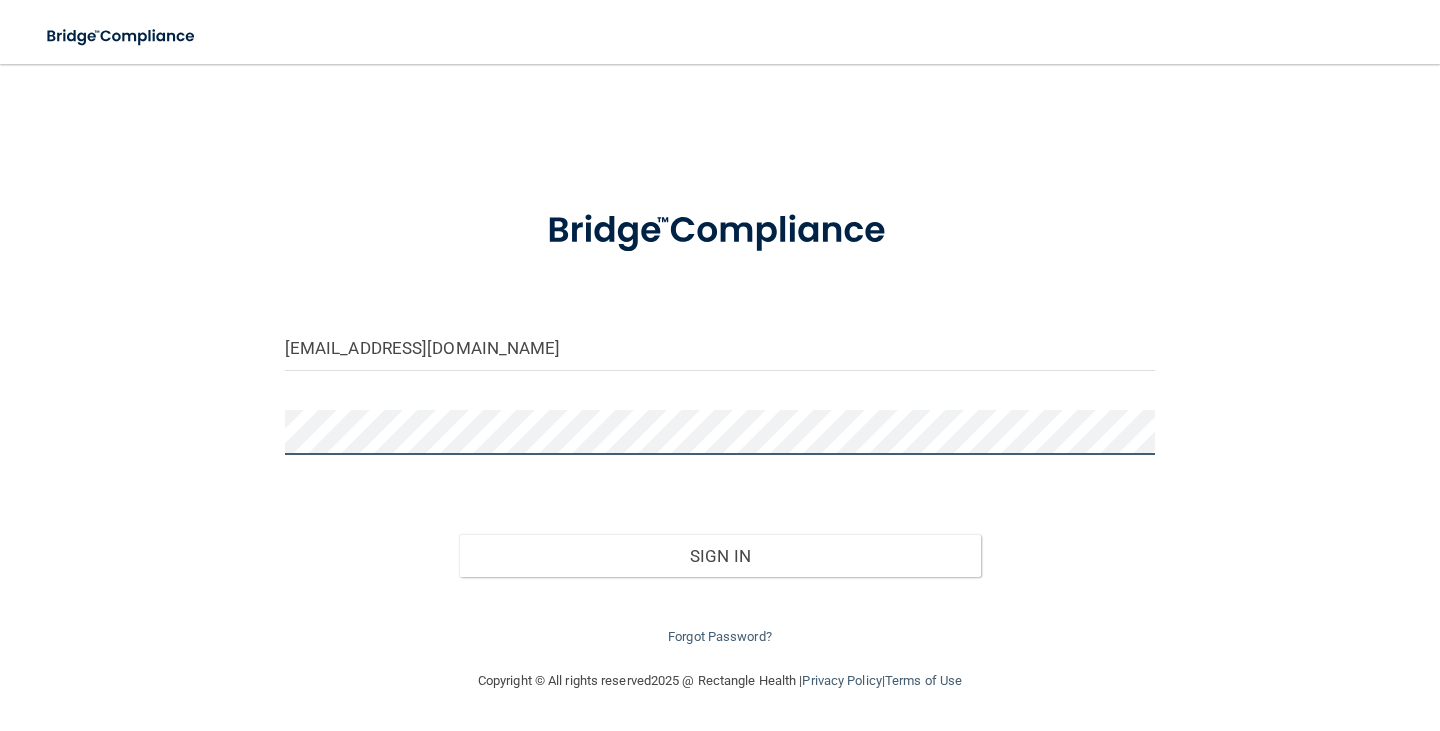 click on "Sign In" at bounding box center [720, 556] 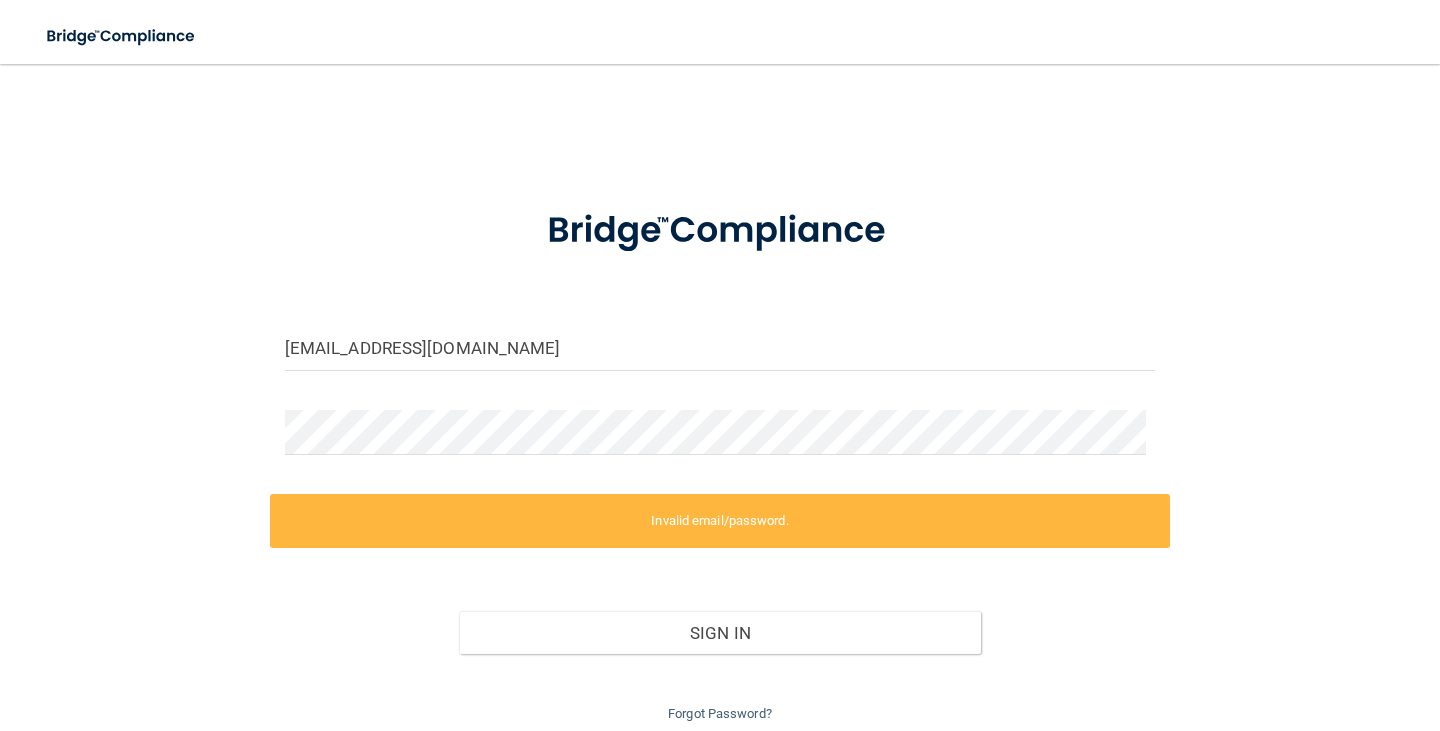 click at bounding box center (720, 731) 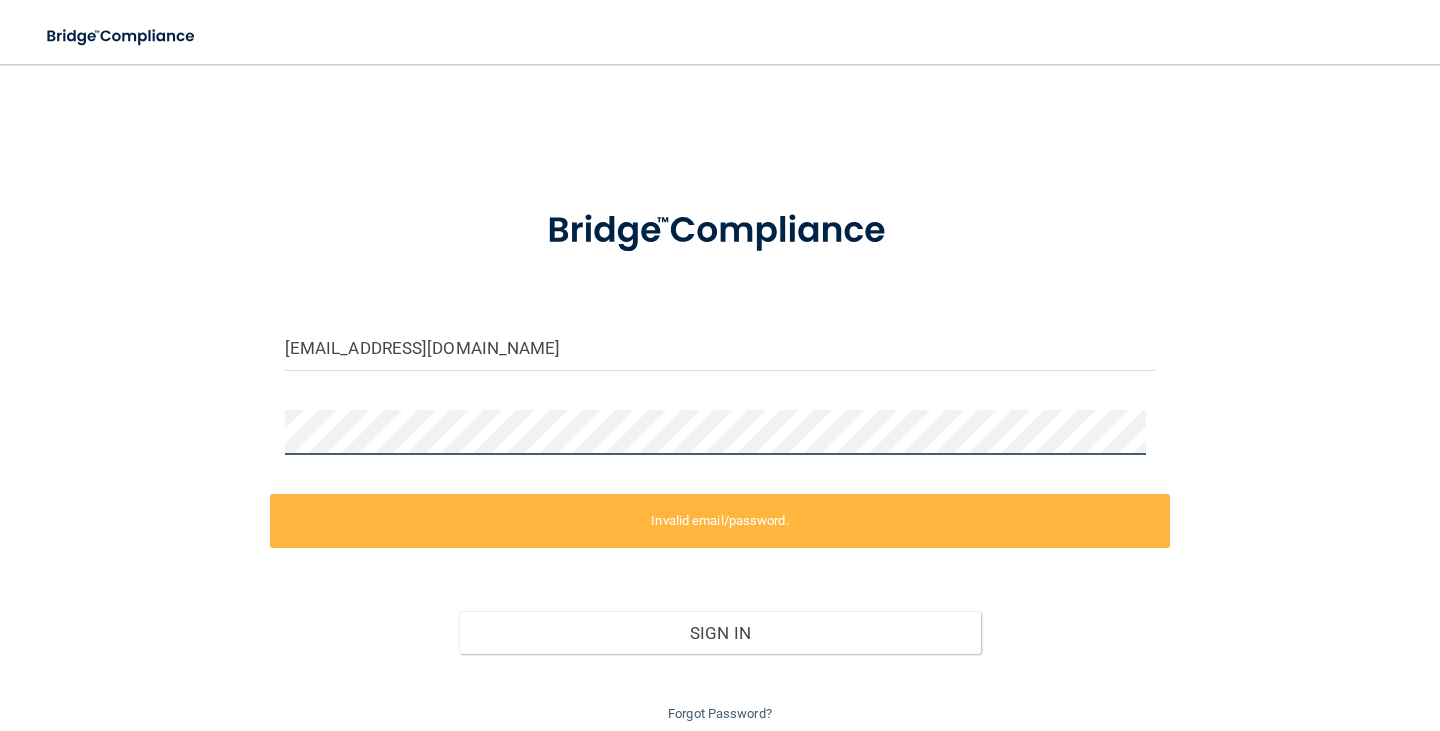click on "Toggle navigation                                                                                                     Jeidi Ambriz   om.mvd@wavedp.com                            Manage My Enterprise              Mount Vernon Dental Smiles     Manage My Location                                                                 om.pfd@wavedp.com                                    Invalid email/password.     You don't have permission to access that page.       Sign In            Forgot Password?                          Copyright © All rights reserved  2025 @ Rectangle Health |  Privacy Policy  |  Terms of Use                                                Keyboard Shortcuts: ? Show / hide this help menu ×" at bounding box center (720, 365) 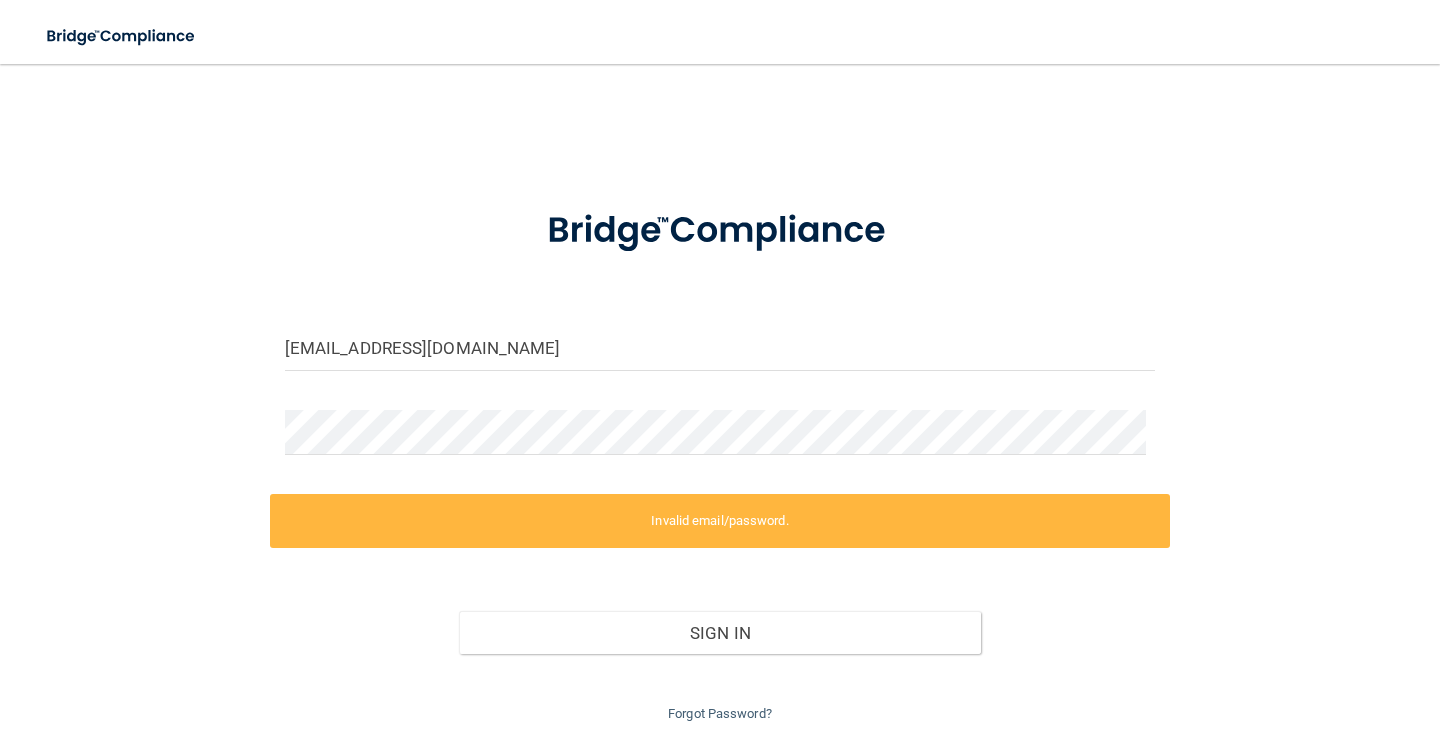 click at bounding box center [720, 731] 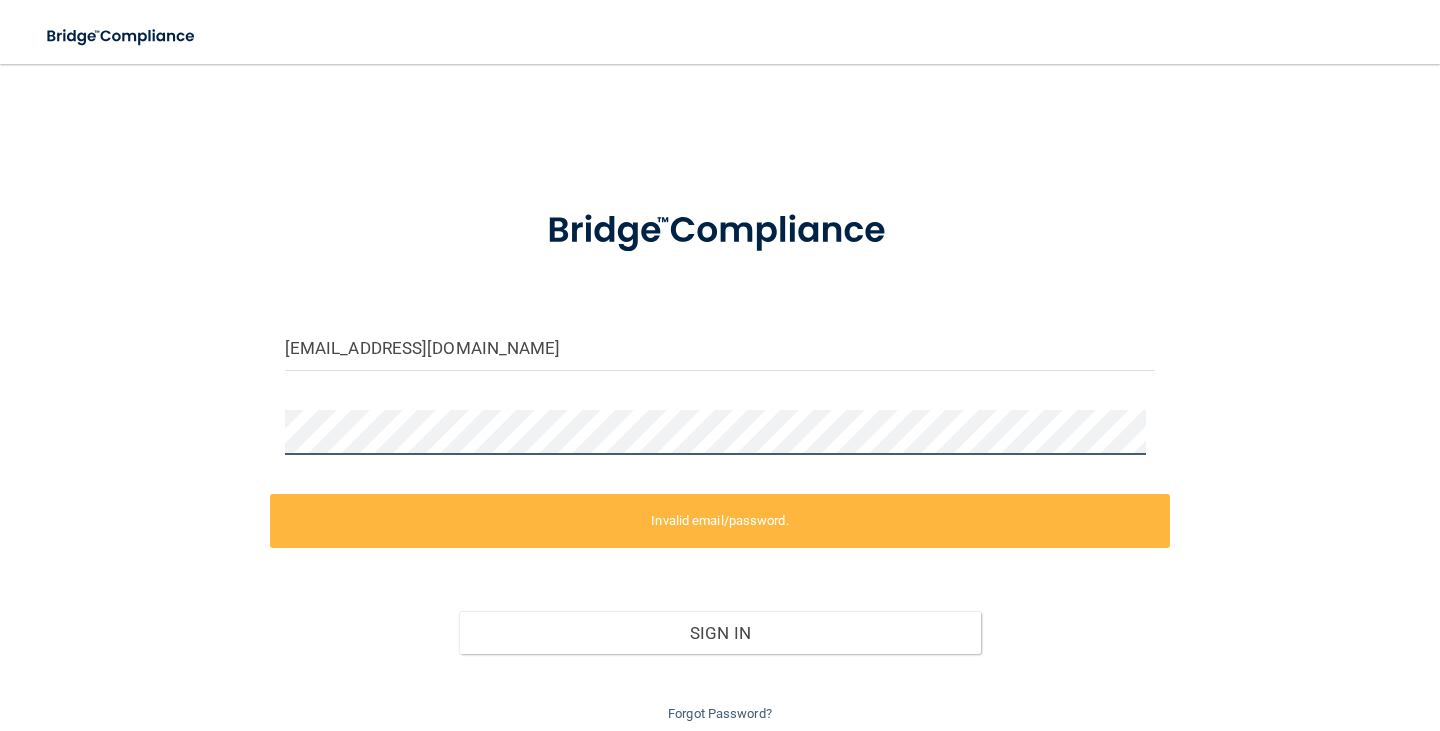 click on "Toggle navigation                                                                                                     Jeidi Ambriz   om.mvd@wavedp.com                            Manage My Enterprise              Mount Vernon Dental Smiles     Manage My Location                                                                 om.pfd@wavedp.com                                    Invalid email/password.     You don't have permission to access that page.       Sign In            Forgot Password?                          Copyright © All rights reserved  2025 @ Rectangle Health |  Privacy Policy  |  Terms of Use                                                Keyboard Shortcuts: ? Show / hide this help menu ×" at bounding box center (720, 365) 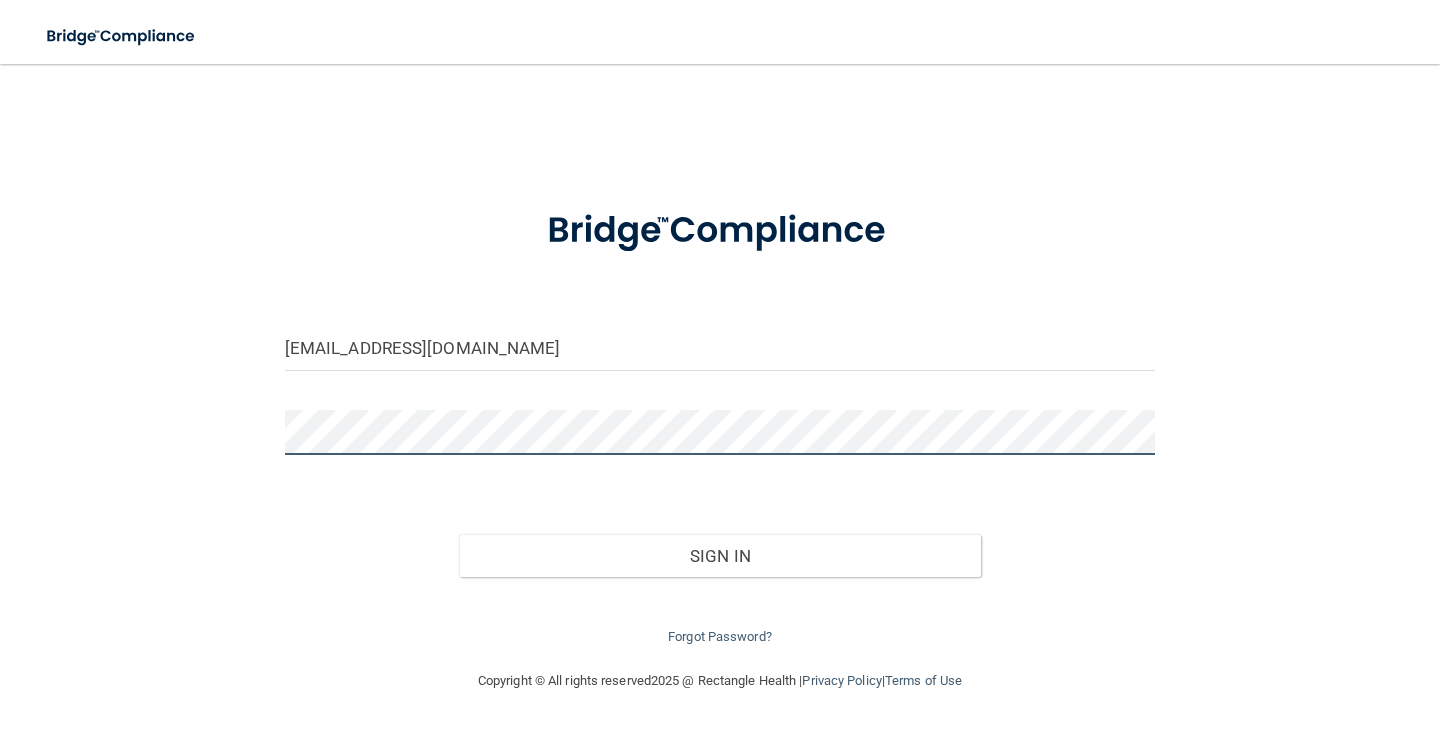 click on "Sign In" at bounding box center [720, 556] 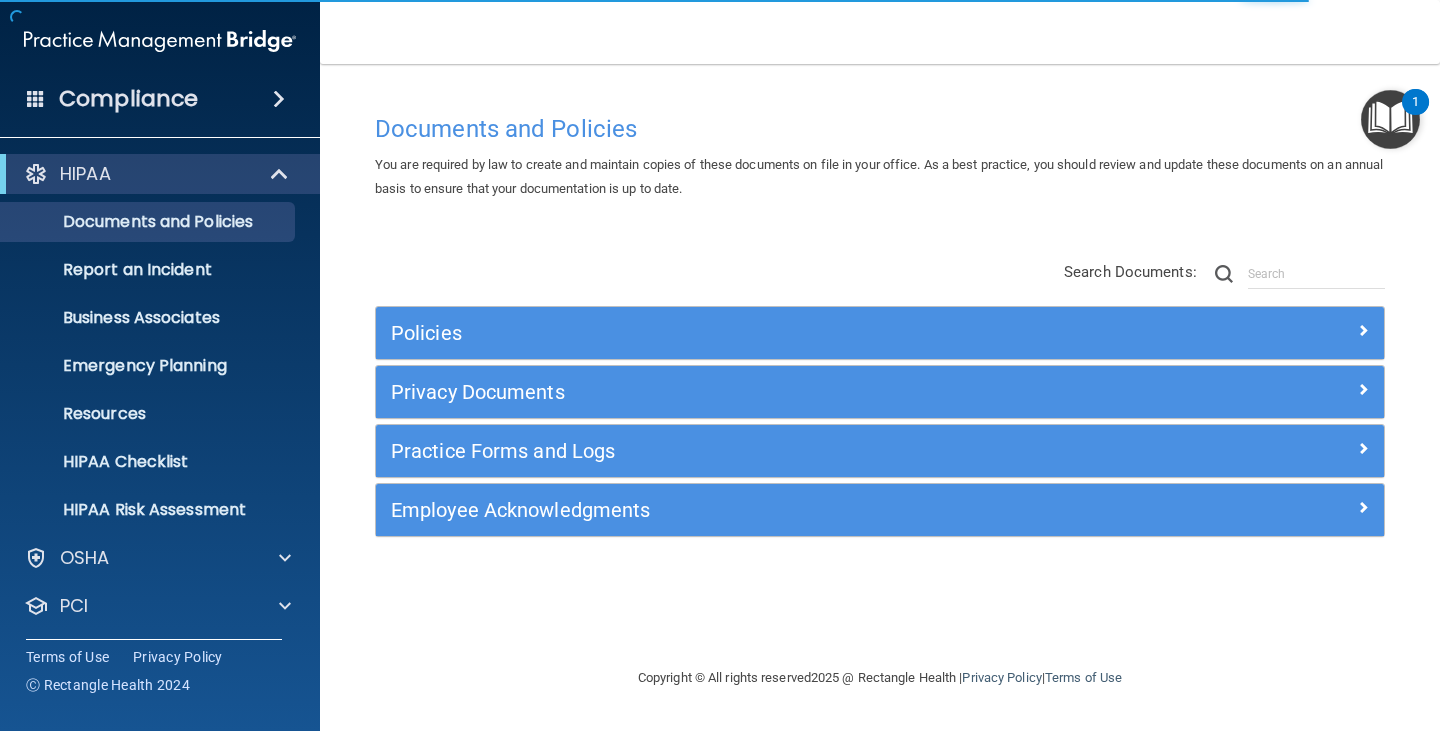 click on "Close" at bounding box center (19, 942) 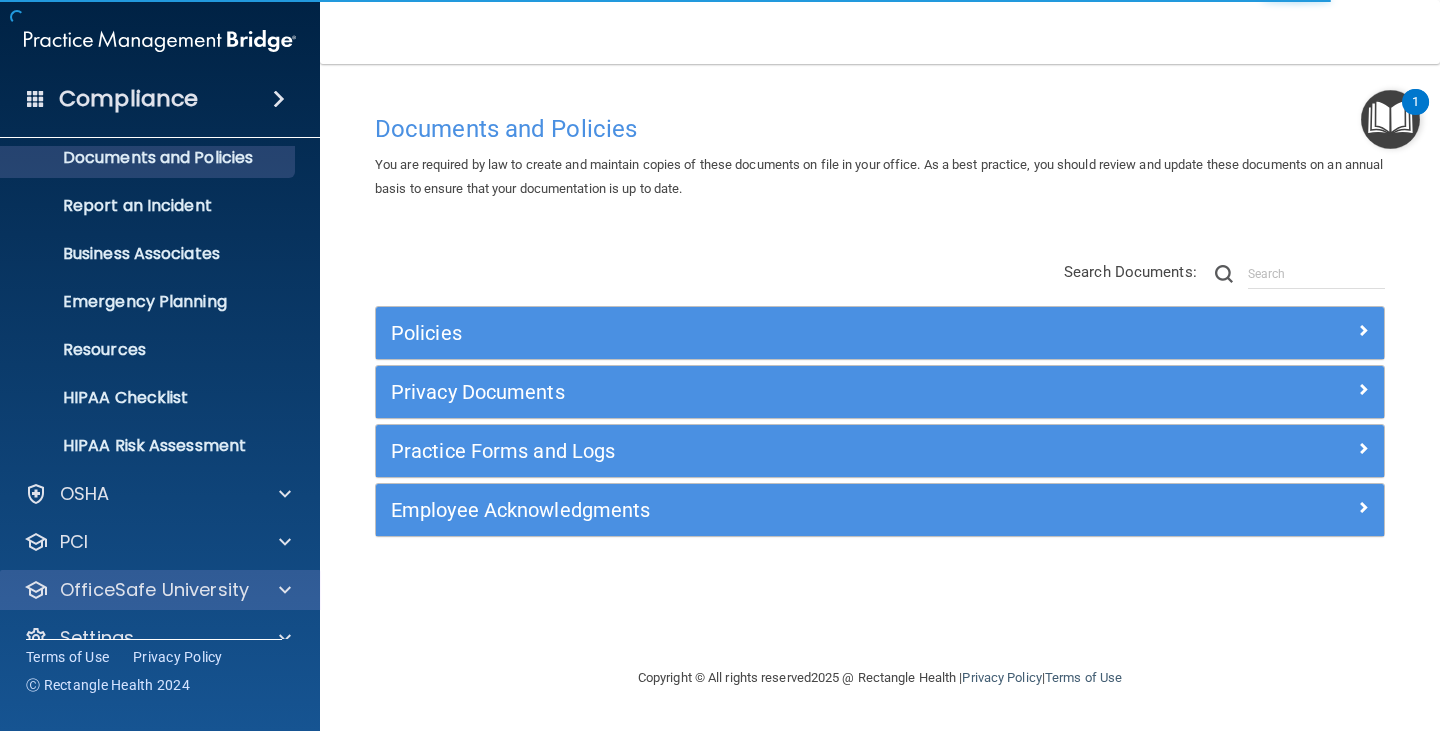 scroll, scrollTop: 99, scrollLeft: 0, axis: vertical 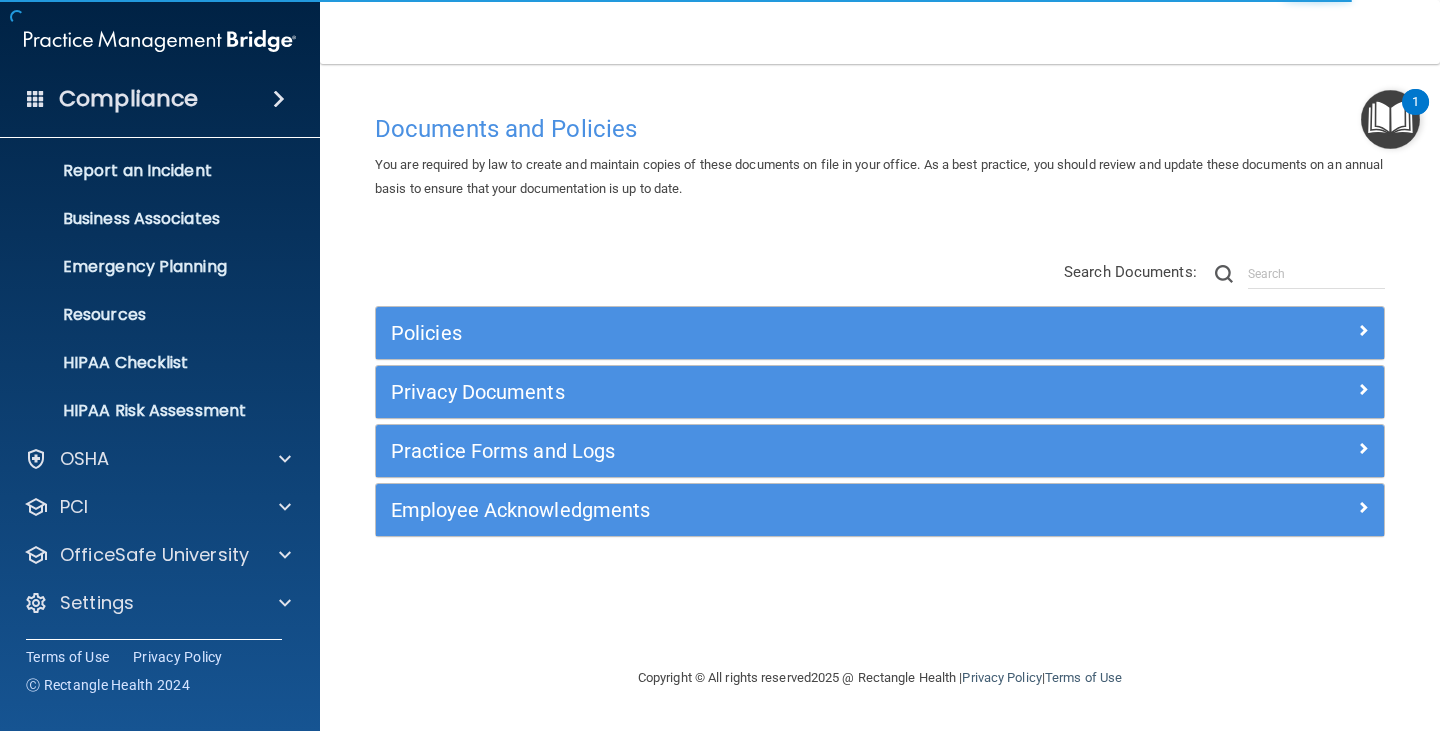 click on "HIPAA
Documents and Policies                 Report an Incident               Business Associates               Emergency Planning               Resources               HIPAA Checklist               HIPAA Risk Assessment
OSHA
Documents               Safety Data Sheets               Self-Assessment                Injury and Illness Report                Resources
PCI
PCI Compliance                Merchant Savings Calculator
OfficeSafe University
HIPAA Training                   OSHA Training                   Continuing Education
Settings
My Account               My Users               Services" at bounding box center [160, 343] 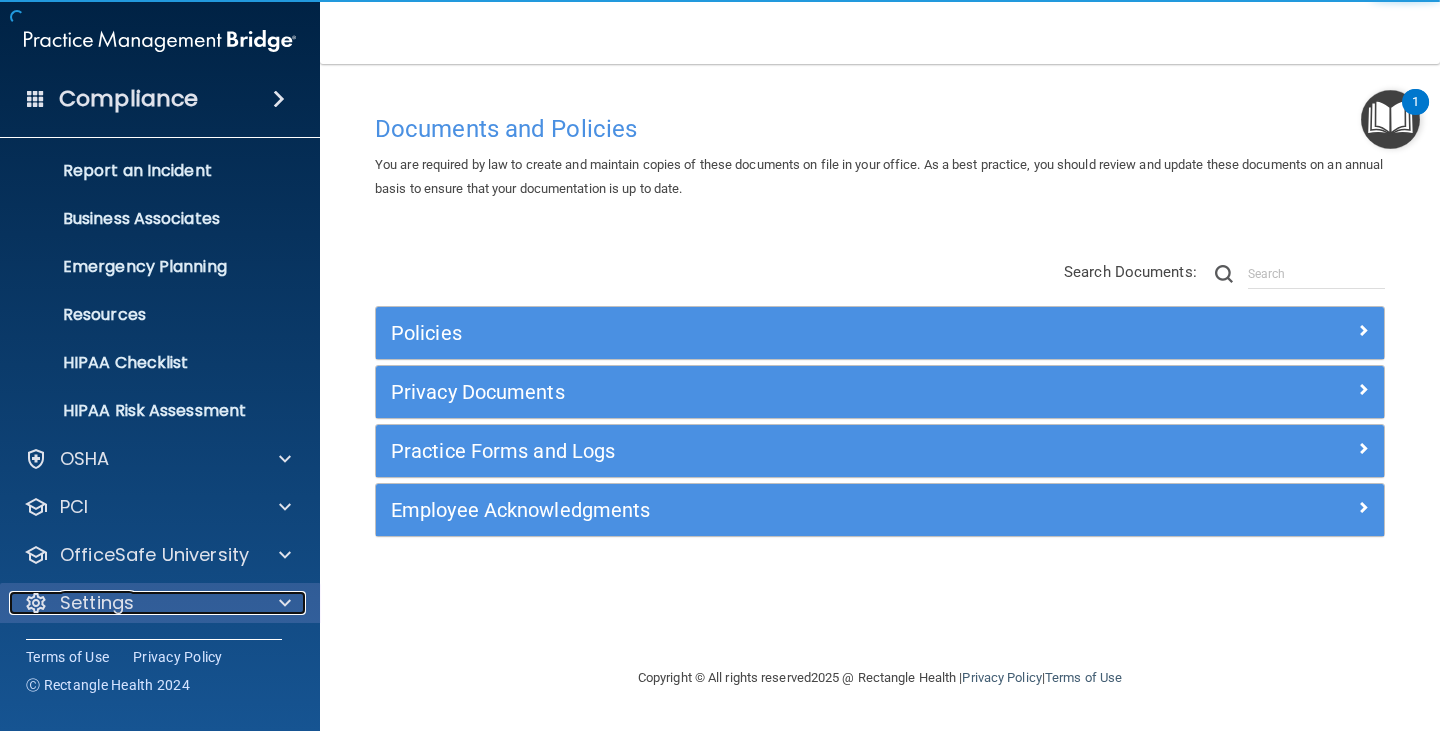 click on "Settings" at bounding box center (133, 603) 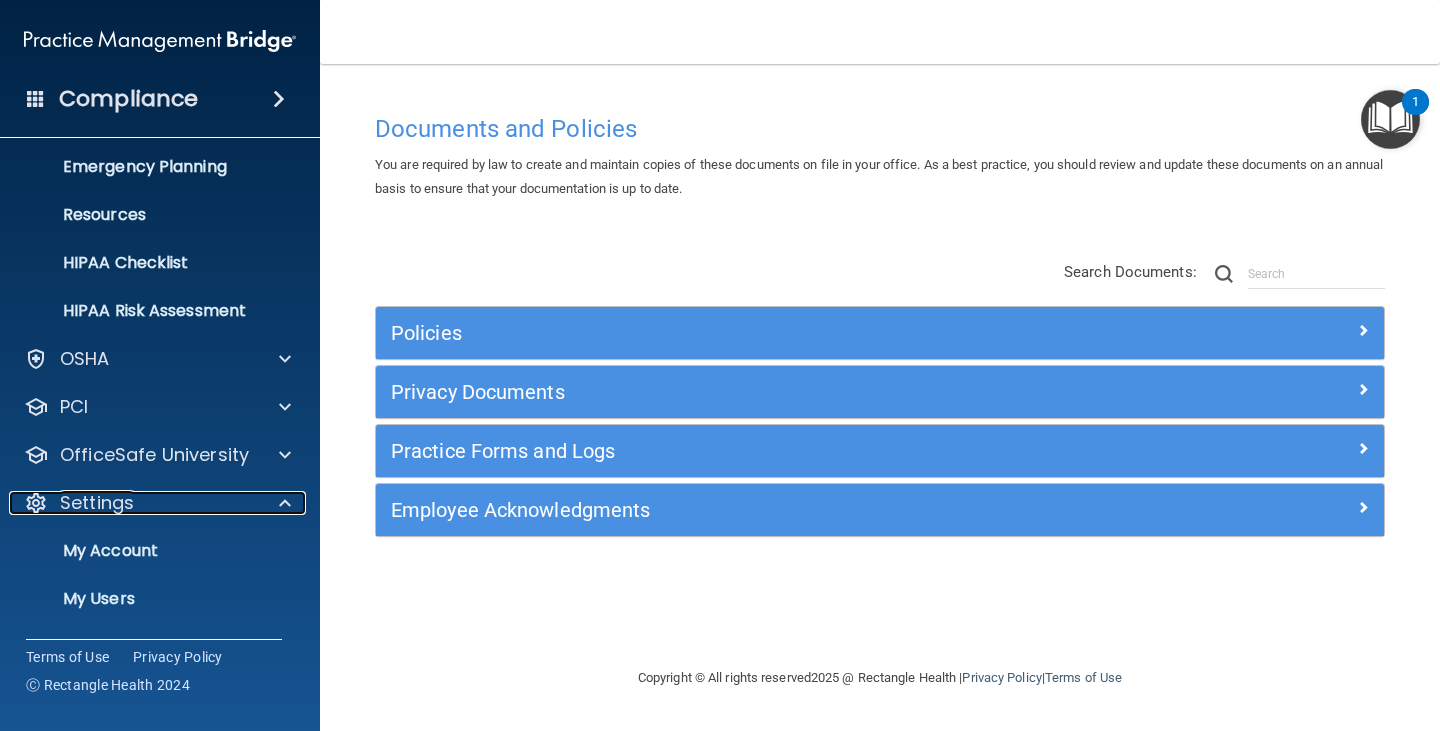 scroll, scrollTop: 339, scrollLeft: 0, axis: vertical 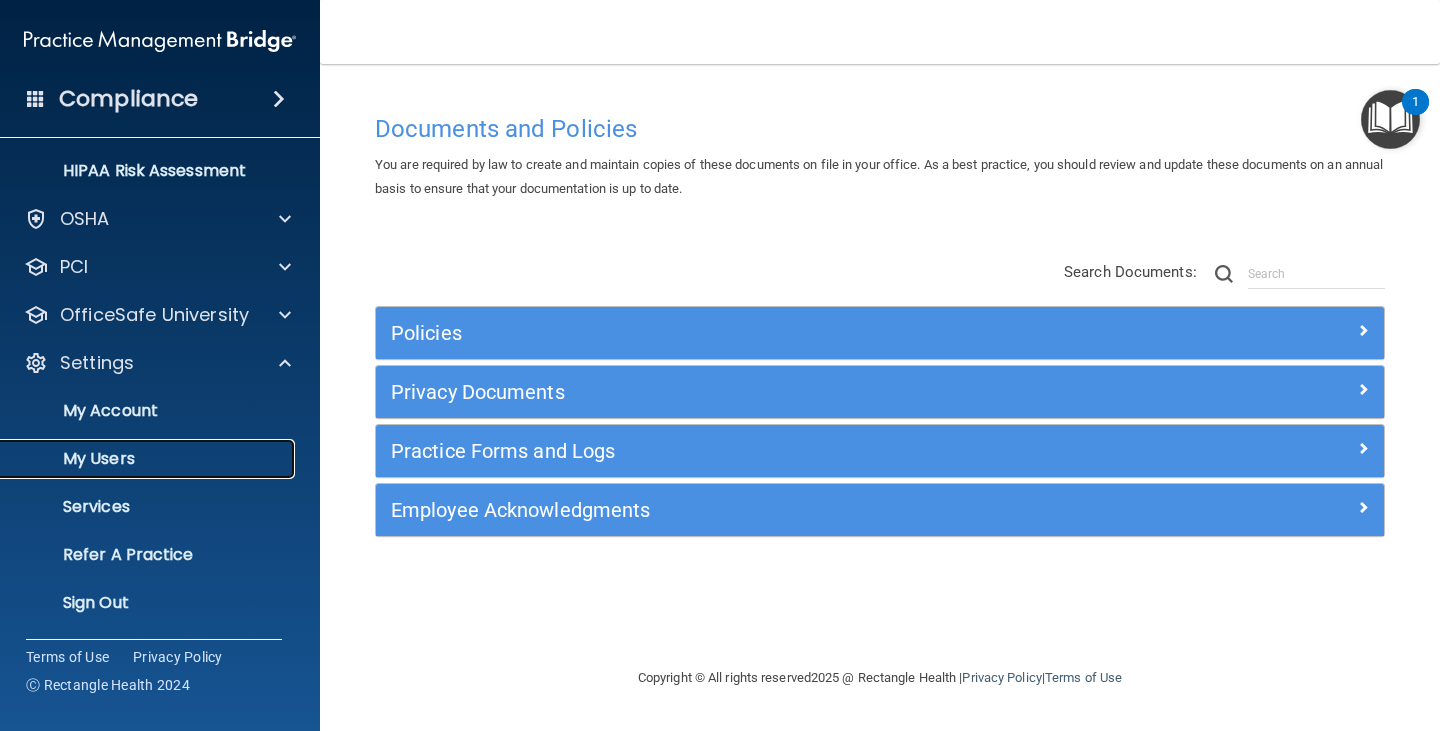 click on "My Users" at bounding box center [149, 459] 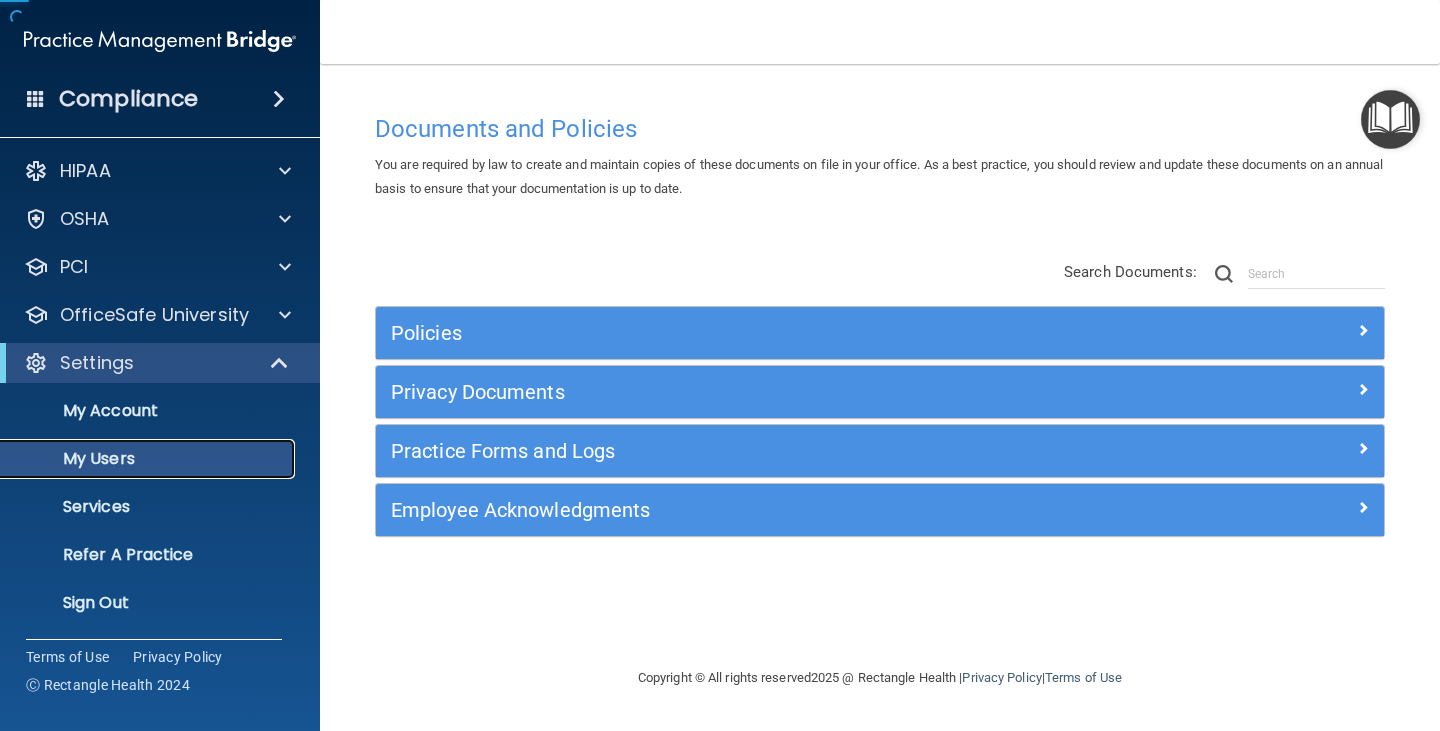 scroll, scrollTop: 3, scrollLeft: 0, axis: vertical 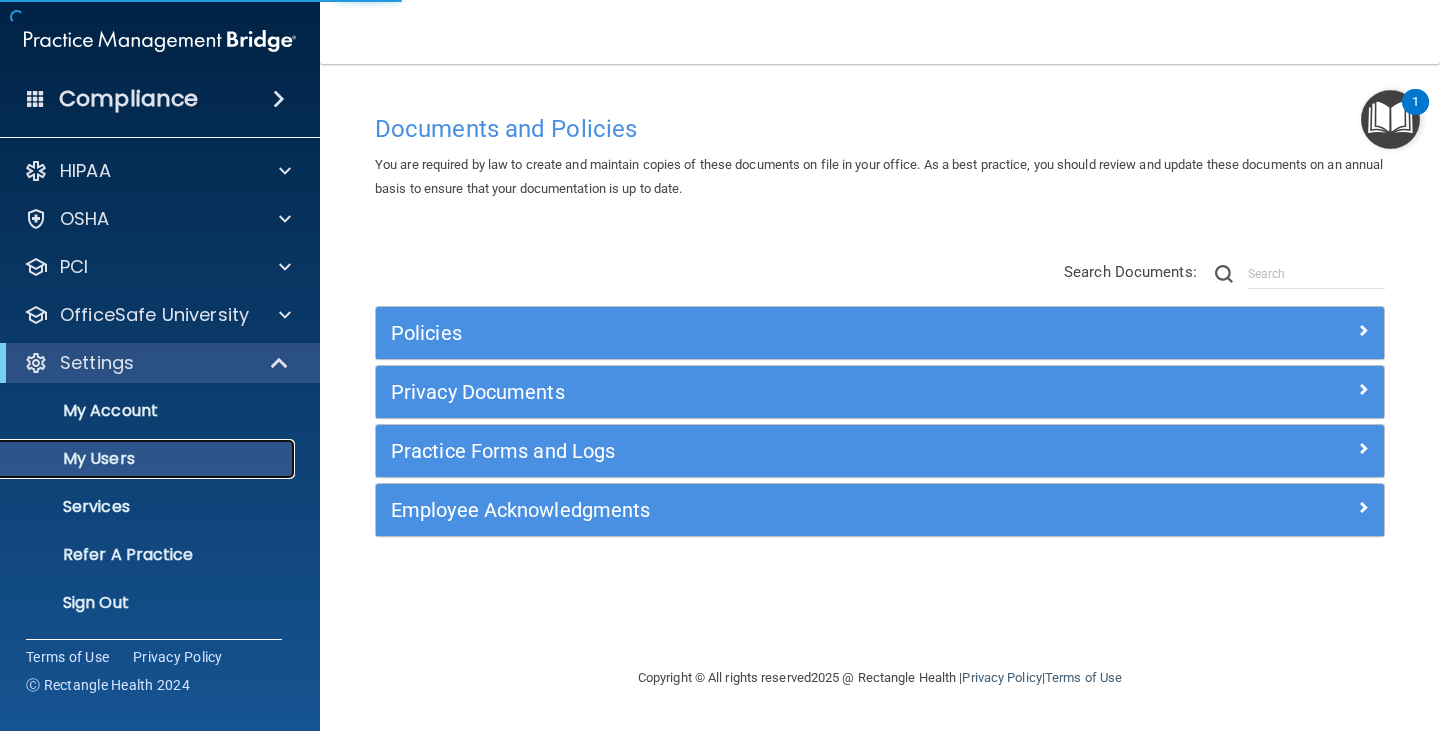 select on "20" 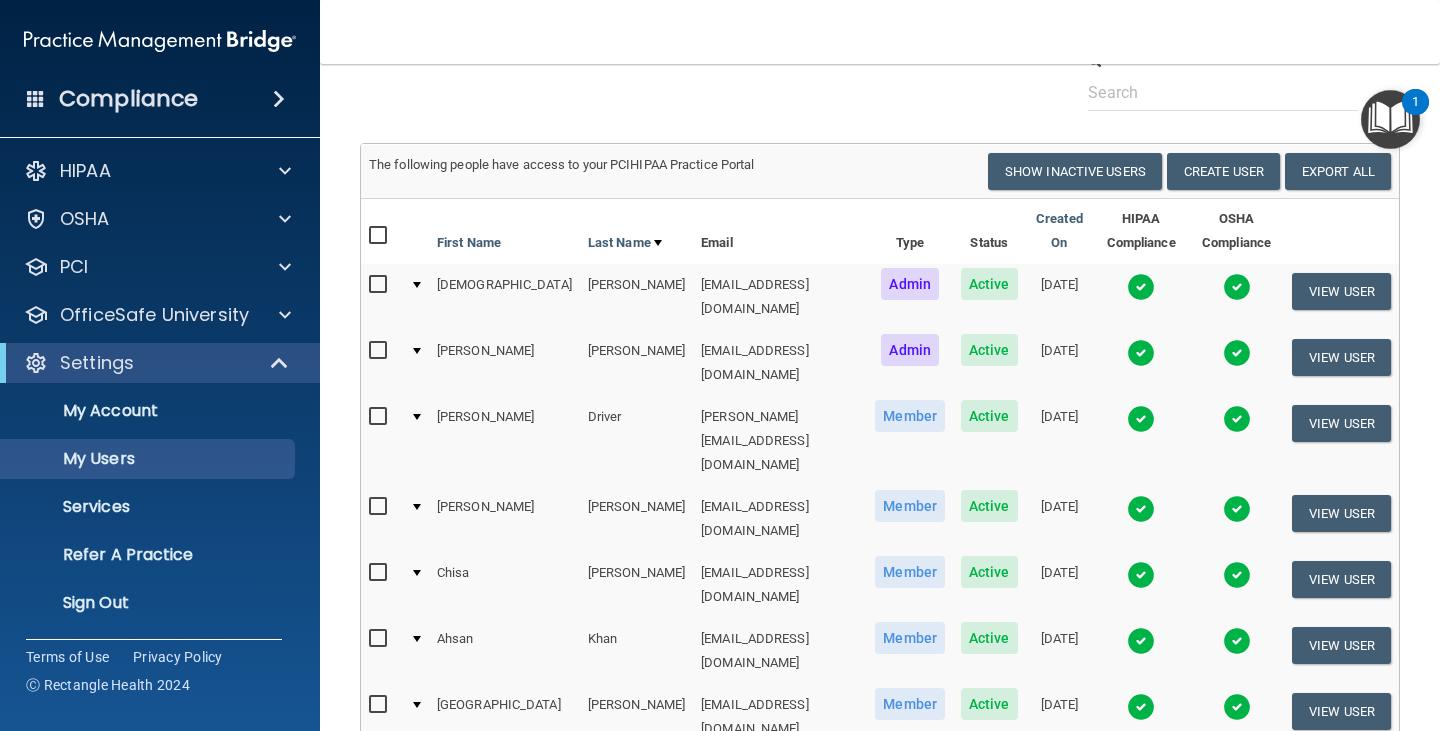 scroll, scrollTop: 0, scrollLeft: 0, axis: both 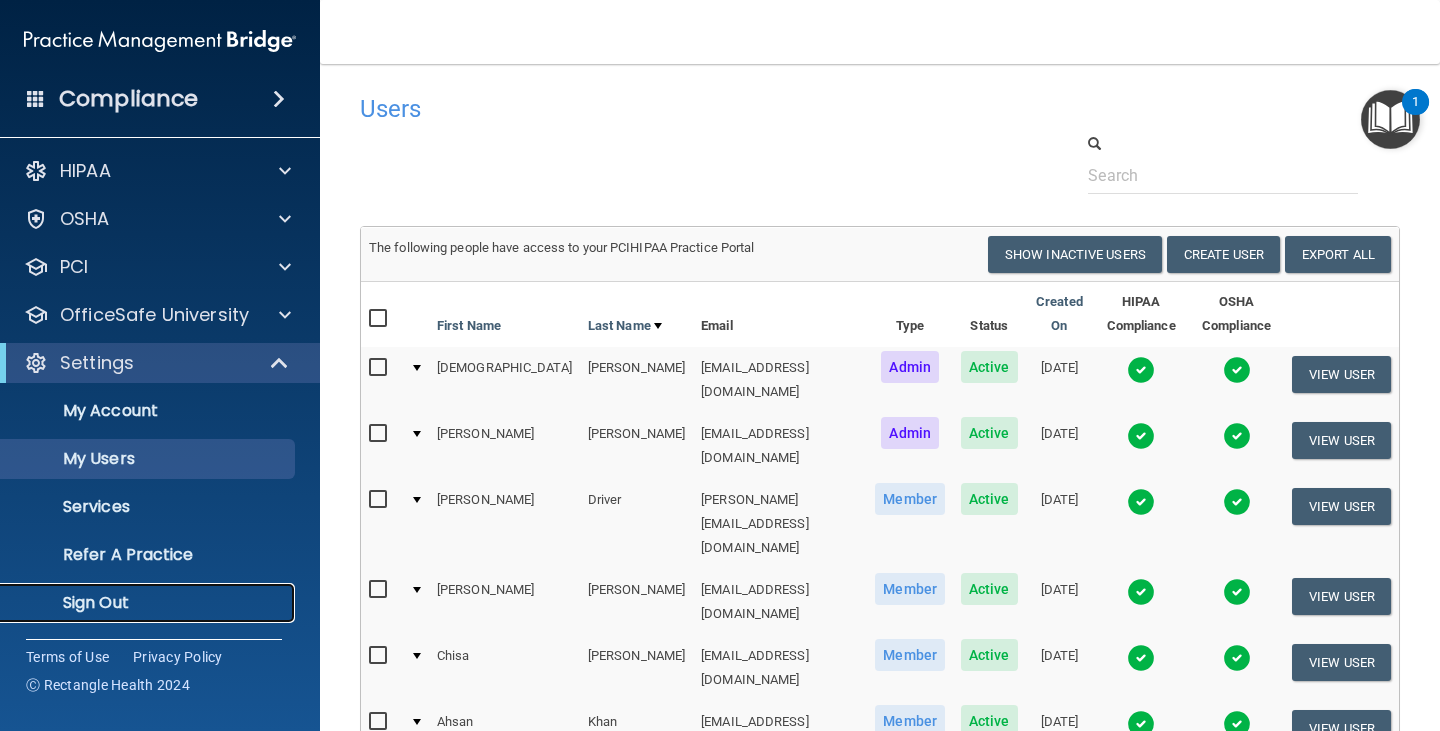 click on "Sign Out" at bounding box center [149, 603] 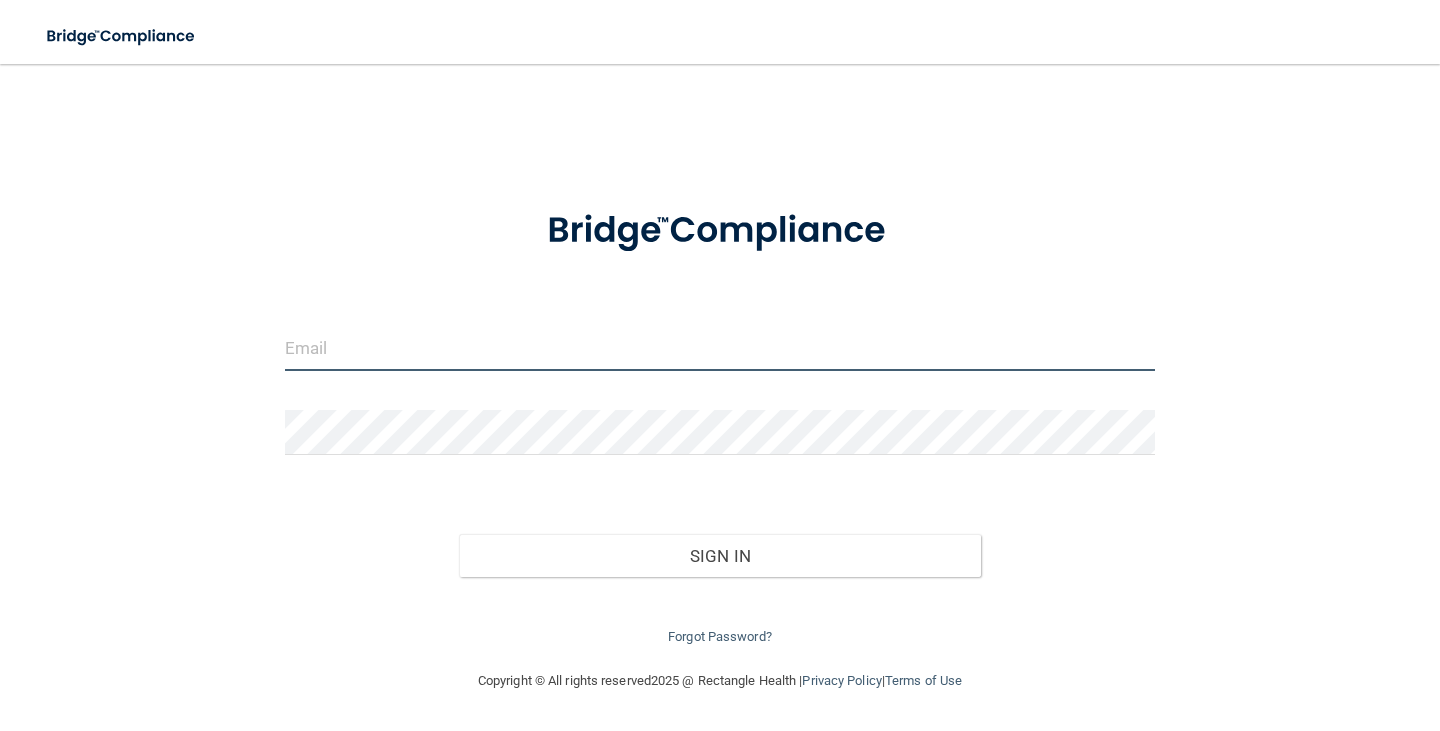 click at bounding box center [720, 348] 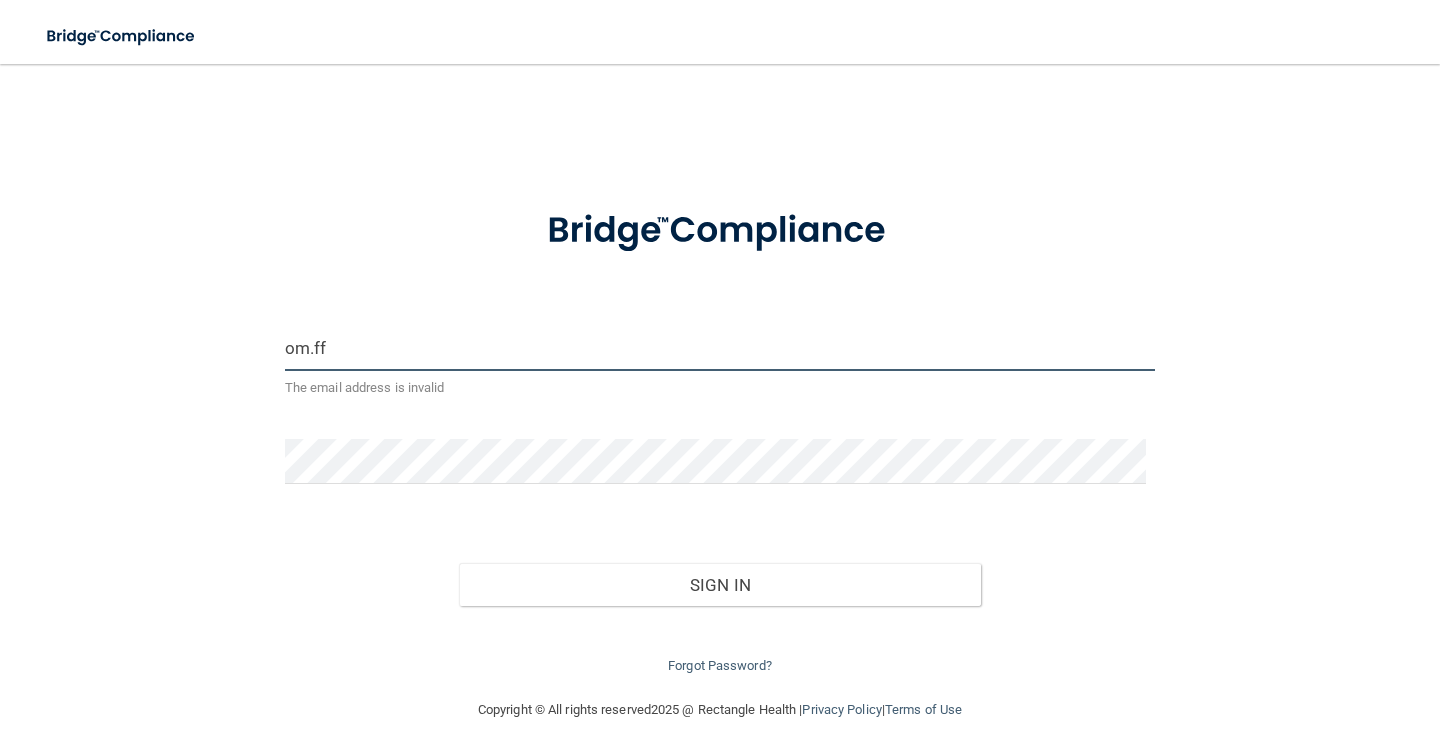 type on "[EMAIL_ADDRESS][DOMAIN_NAME]" 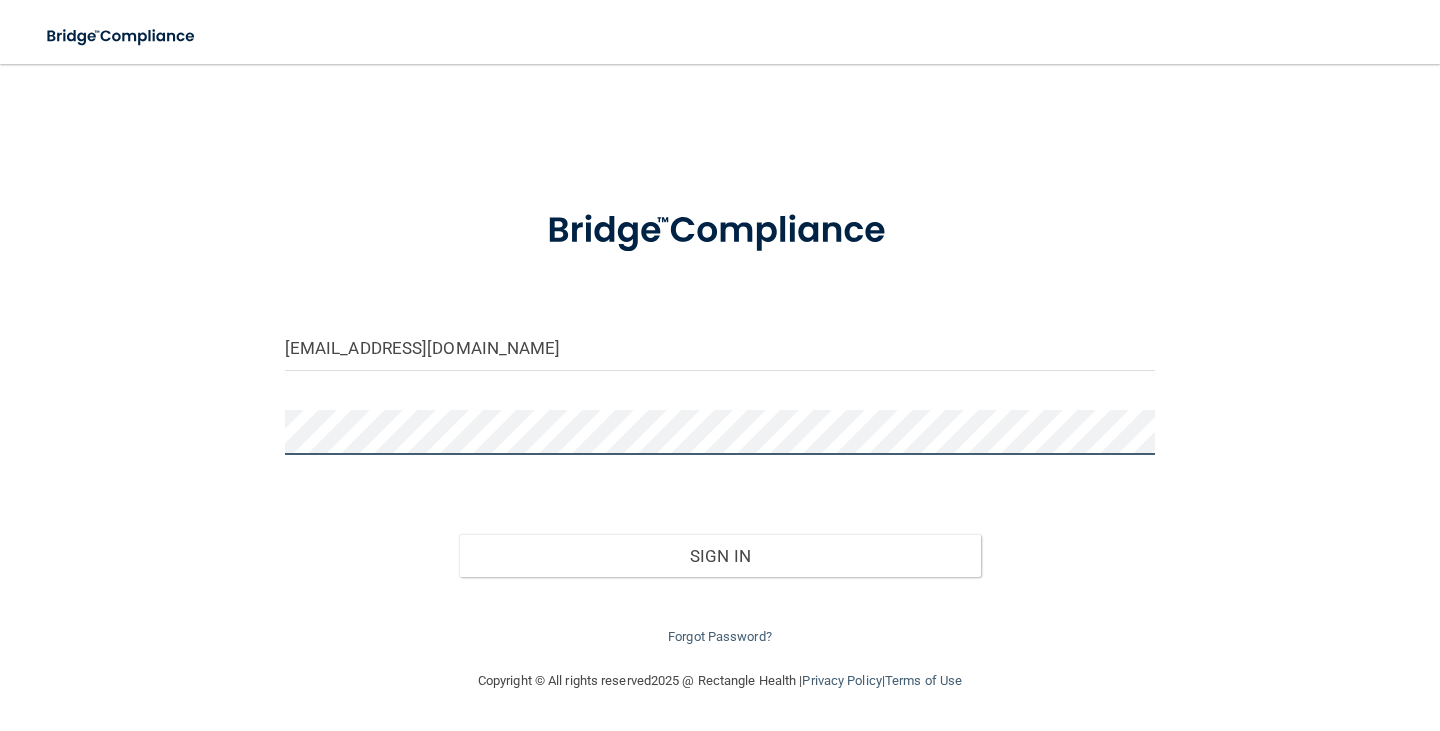 click on "Sign In" at bounding box center [720, 556] 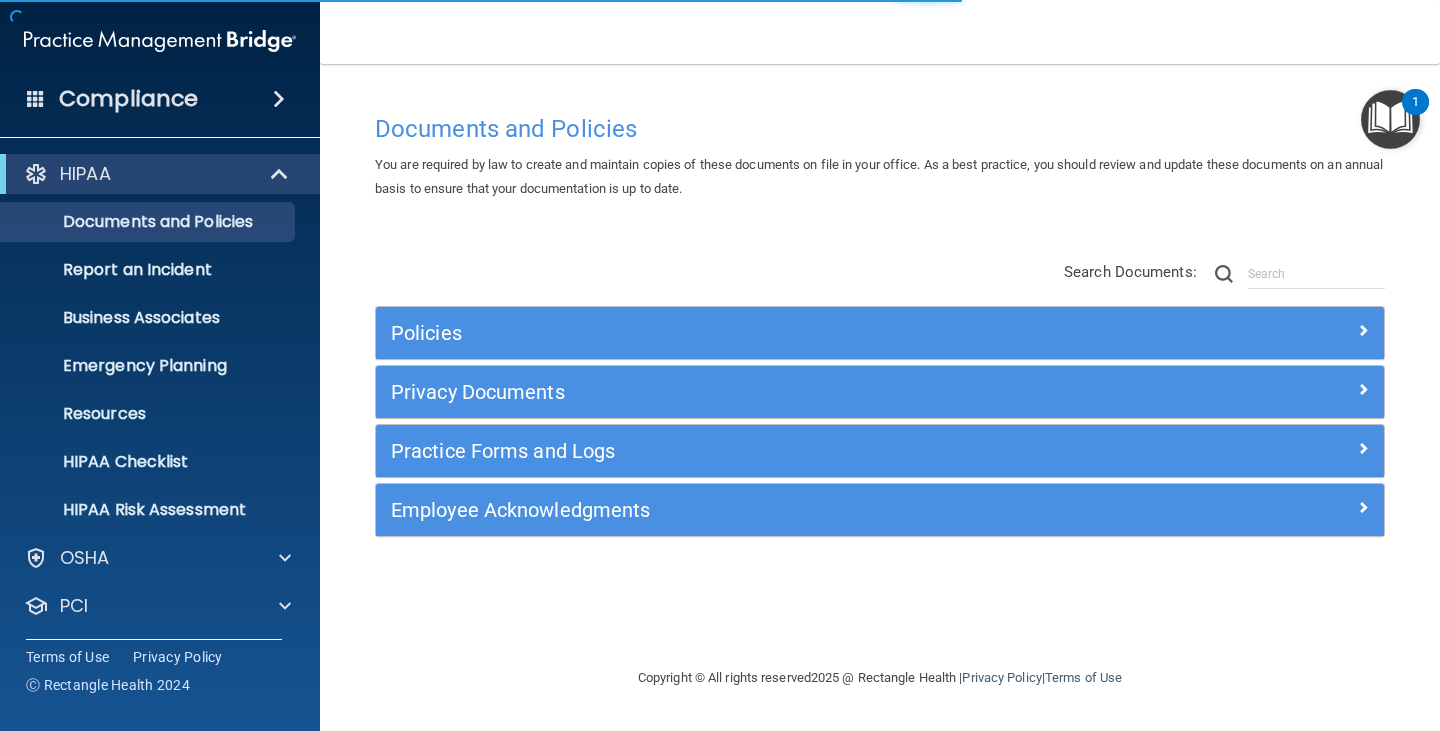 click on "Close" at bounding box center (19, 942) 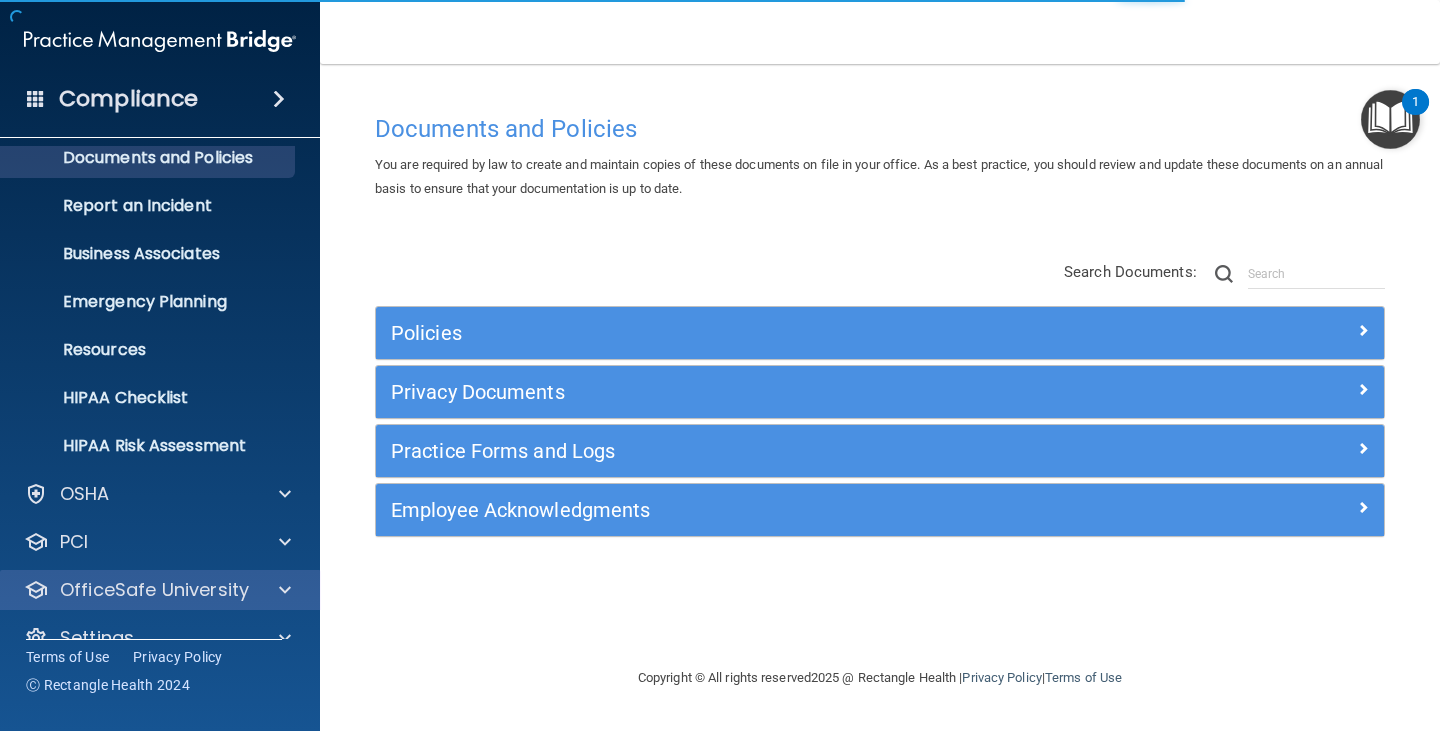 scroll, scrollTop: 99, scrollLeft: 0, axis: vertical 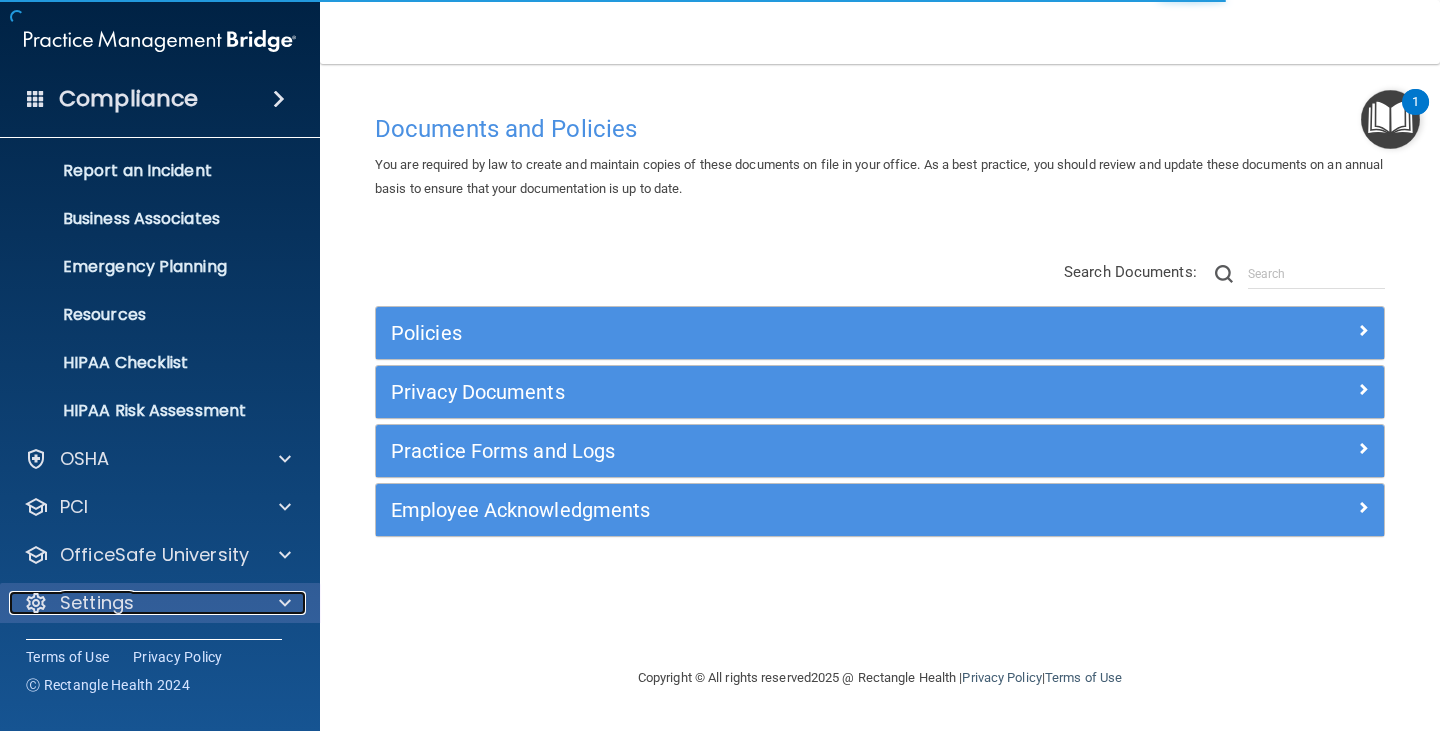 click on "Settings" at bounding box center (97, 603) 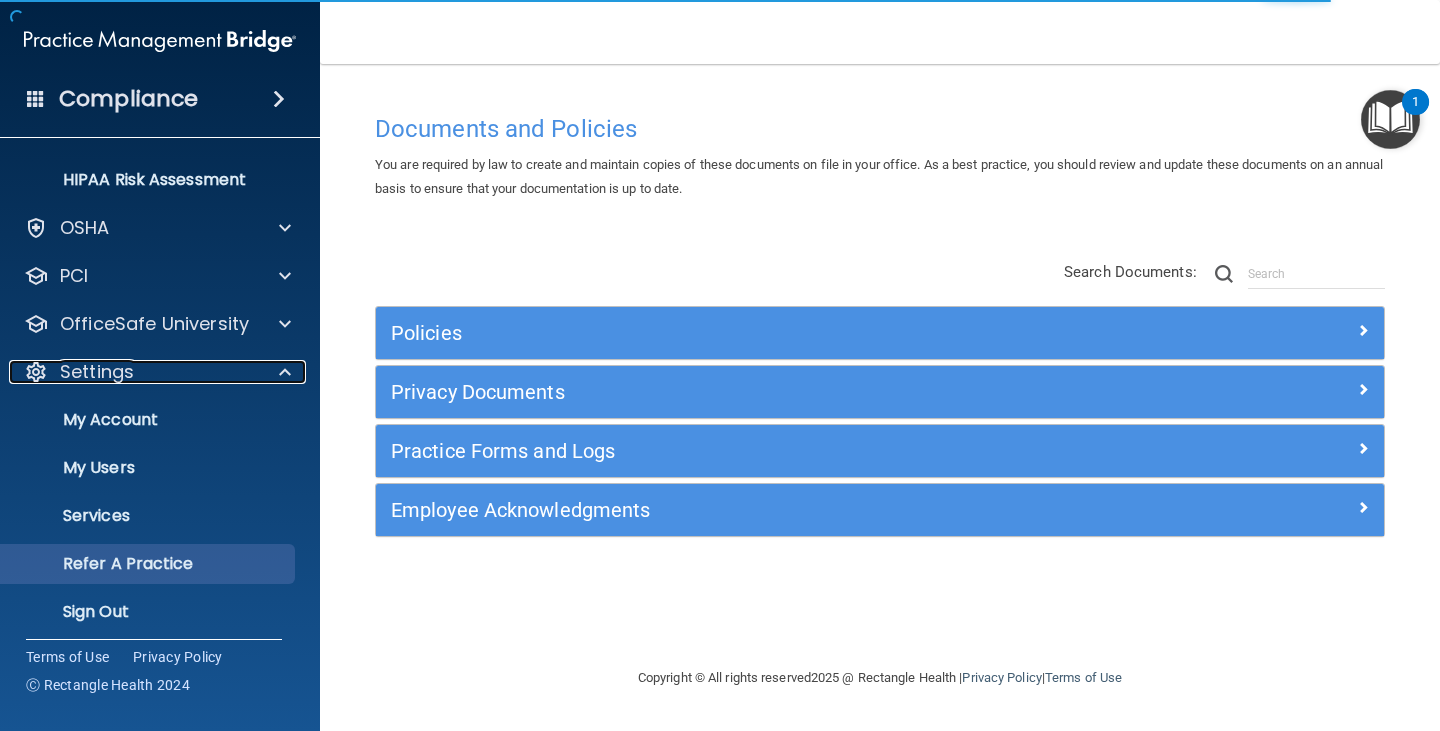 scroll, scrollTop: 339, scrollLeft: 0, axis: vertical 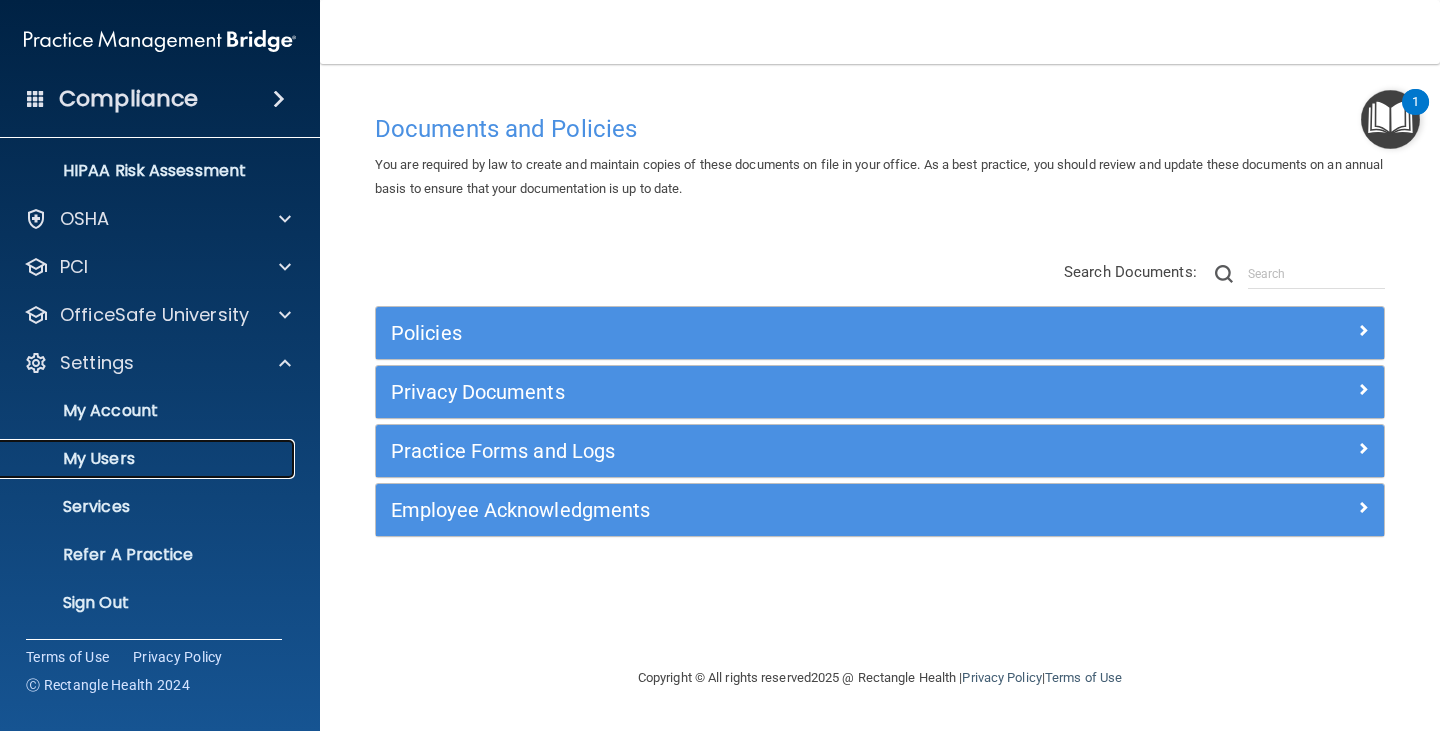 click on "My Users" at bounding box center [149, 459] 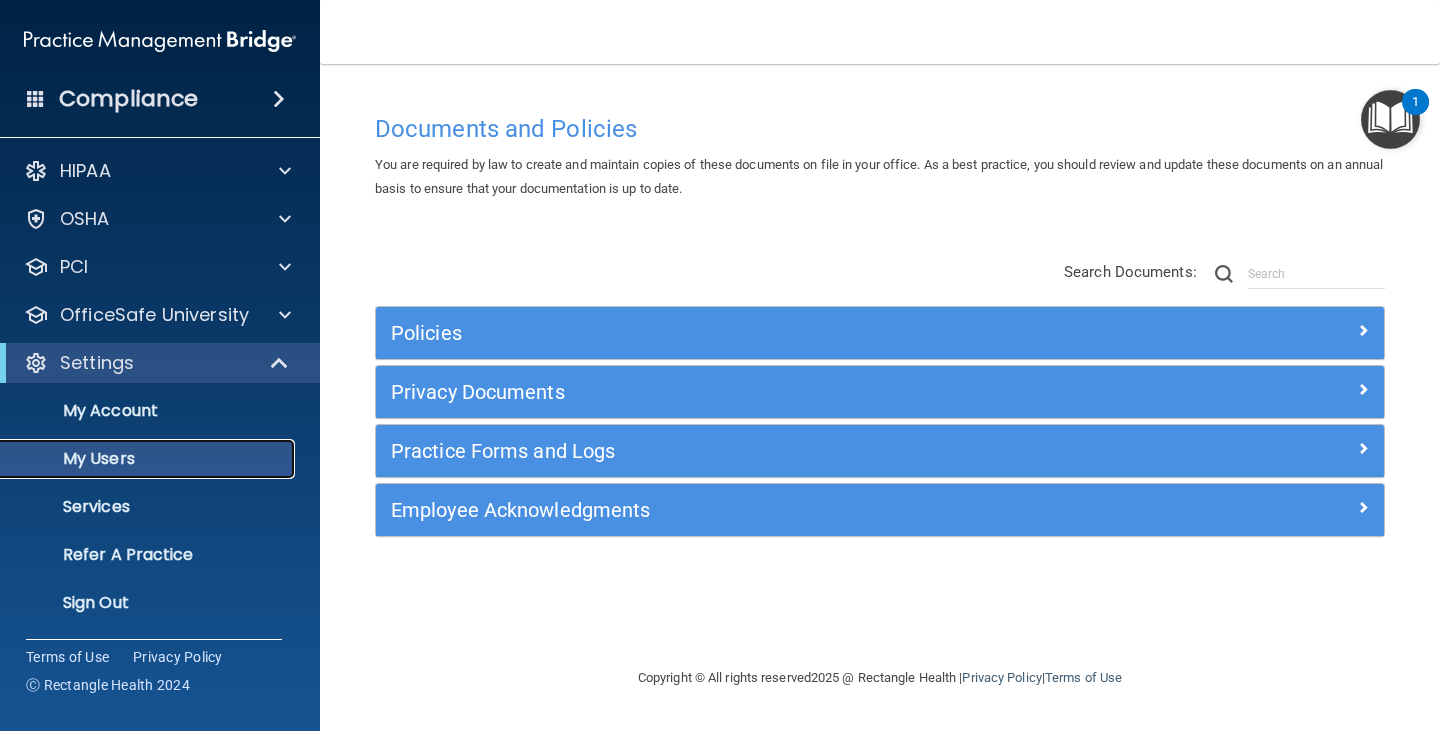 scroll, scrollTop: 3, scrollLeft: 0, axis: vertical 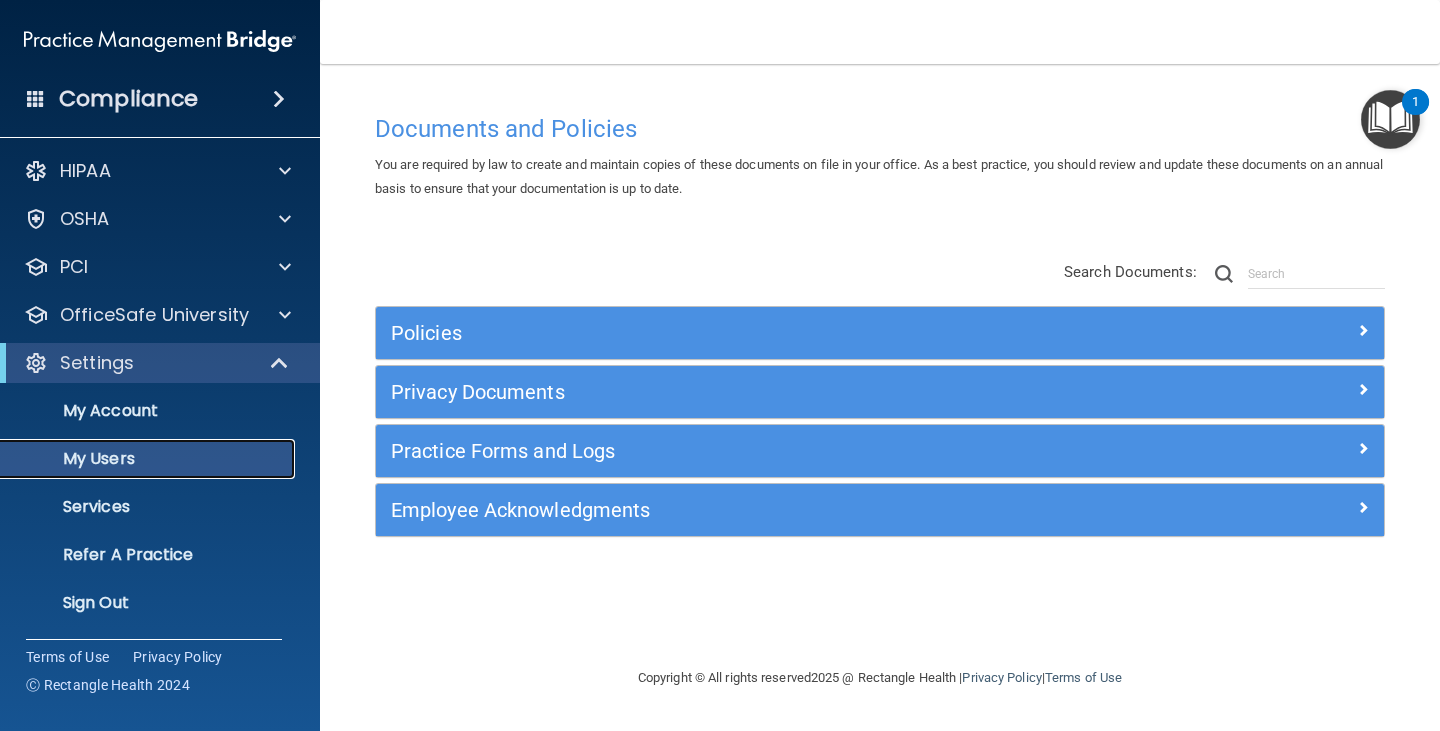 select on "20" 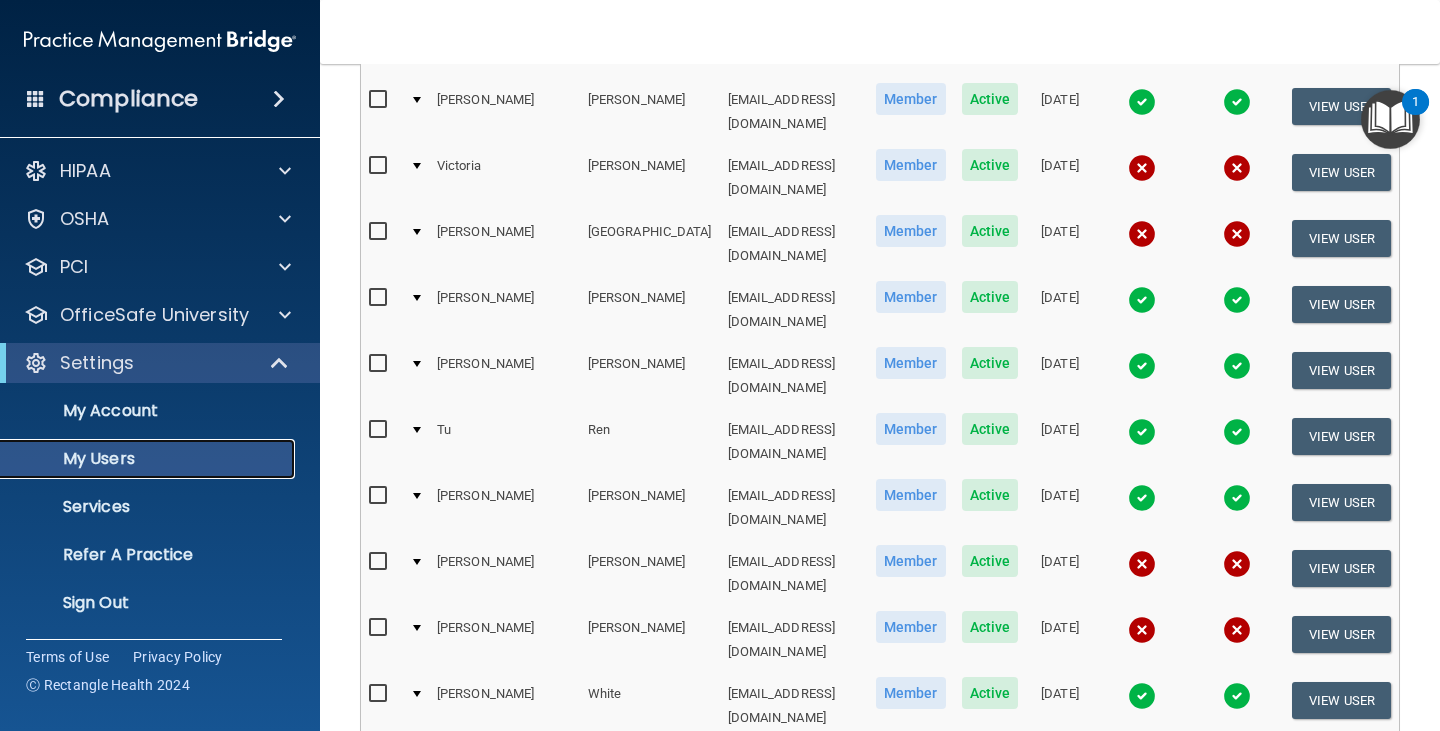 scroll, scrollTop: 500, scrollLeft: 0, axis: vertical 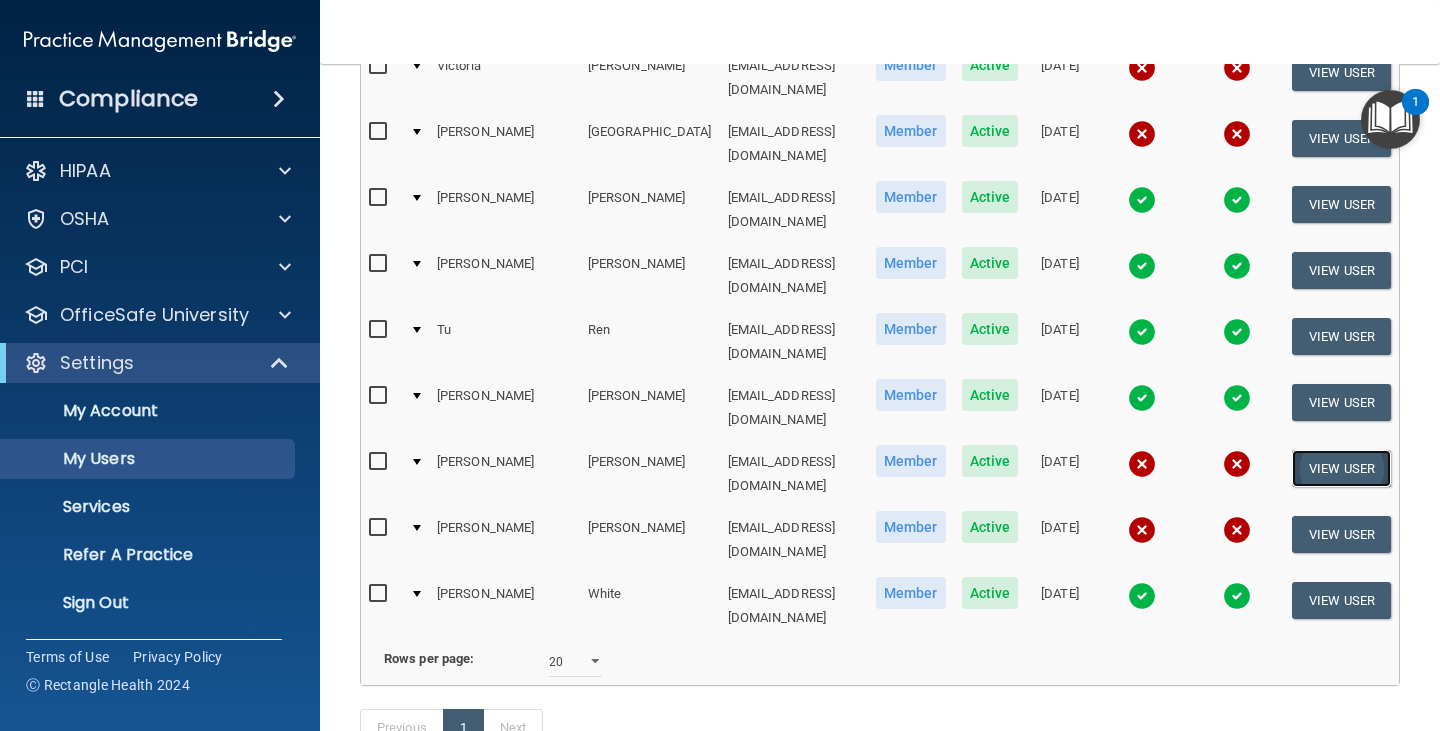 click on "View User" at bounding box center (1341, 468) 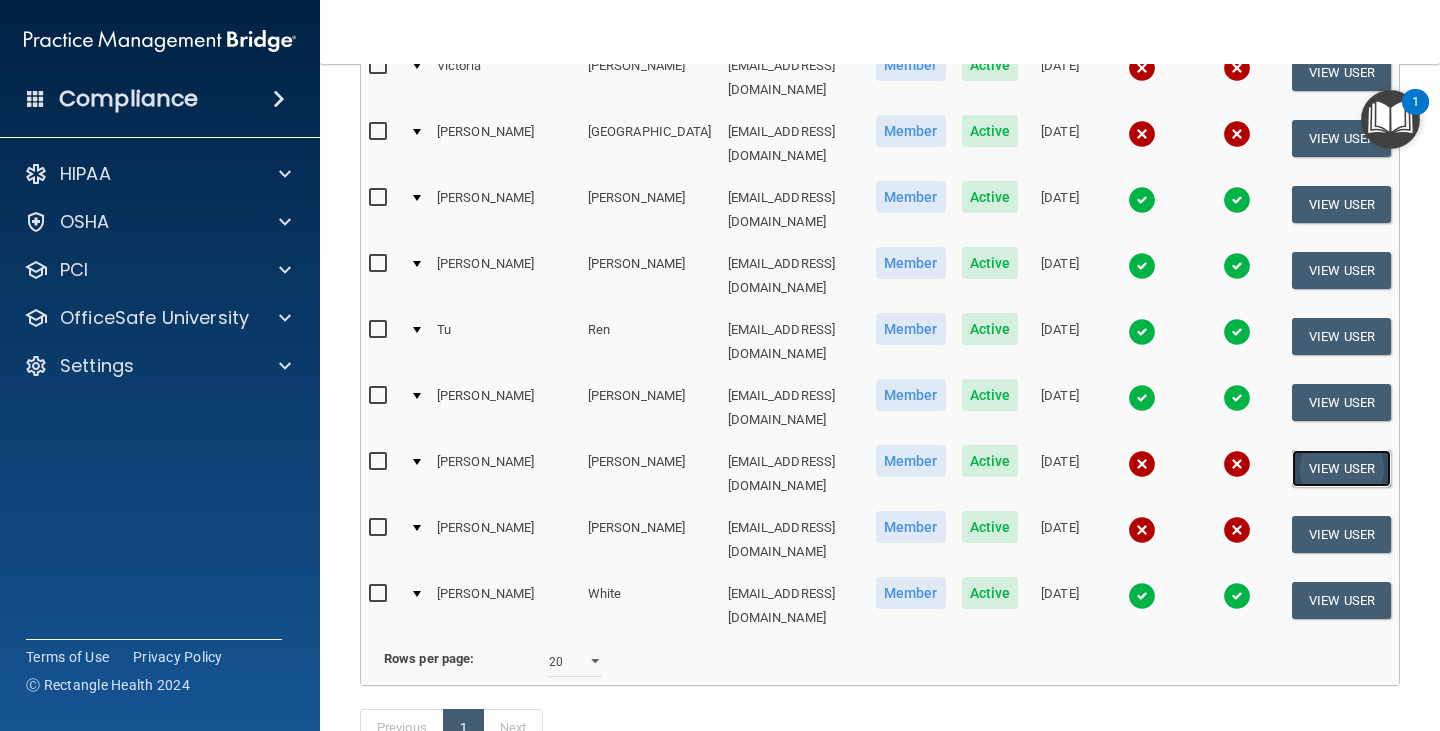 scroll, scrollTop: 0, scrollLeft: 0, axis: both 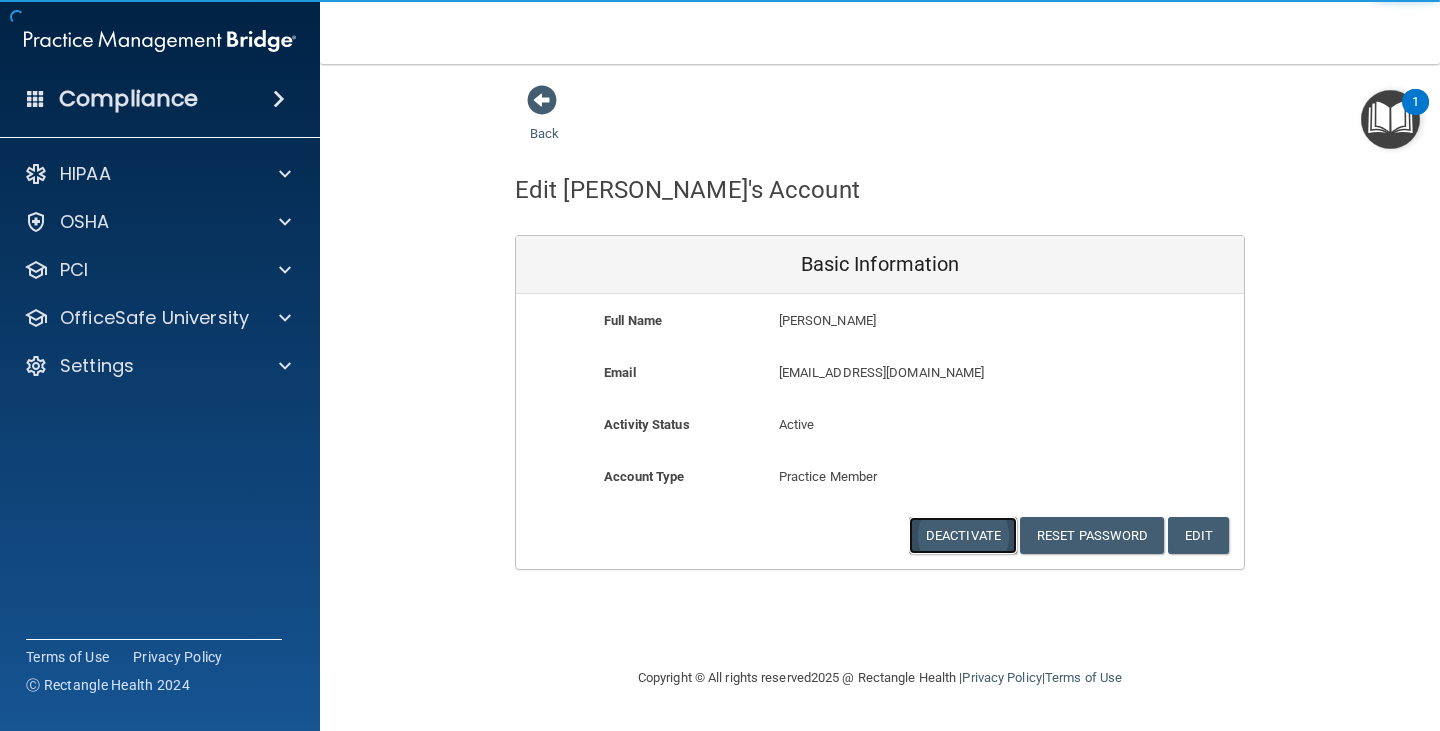 click on "Deactivate" at bounding box center (963, 535) 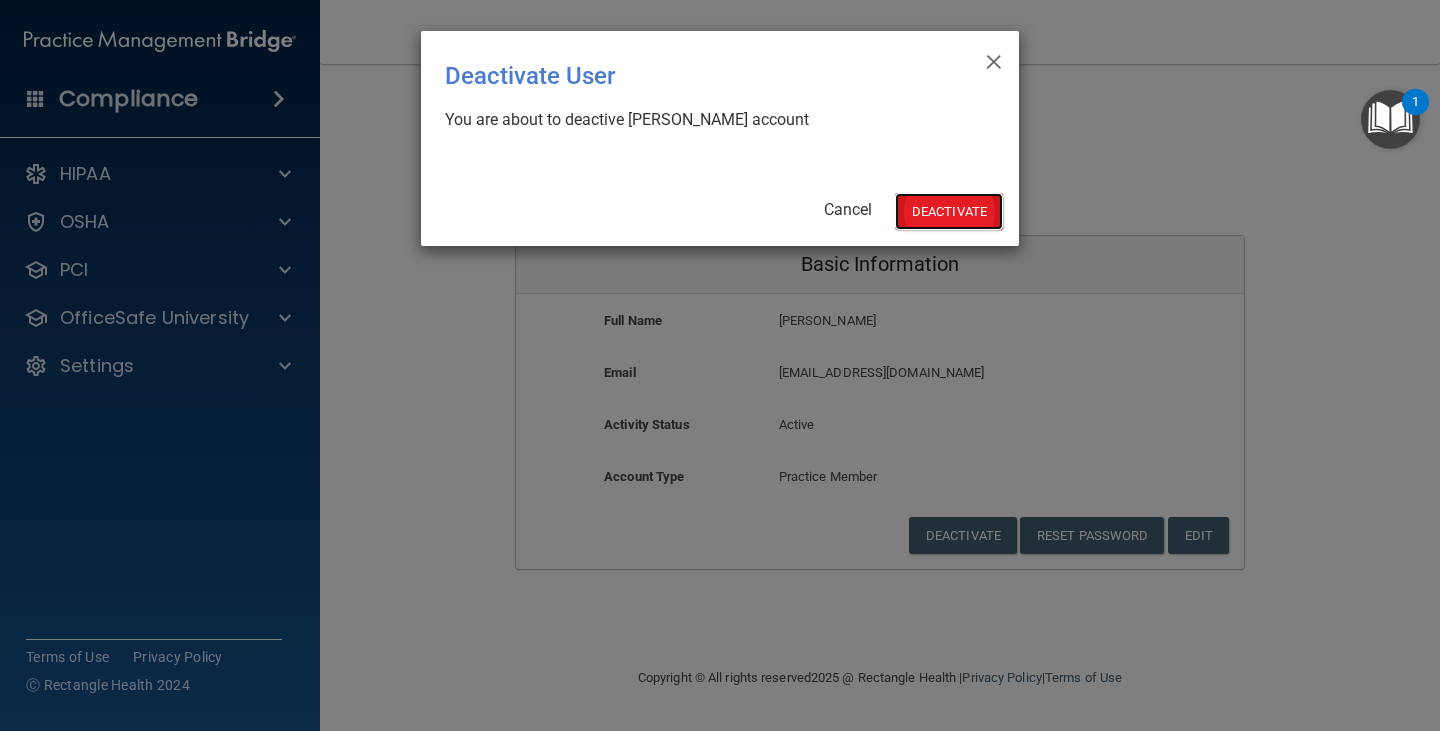 click on "Deactivate" at bounding box center (949, 211) 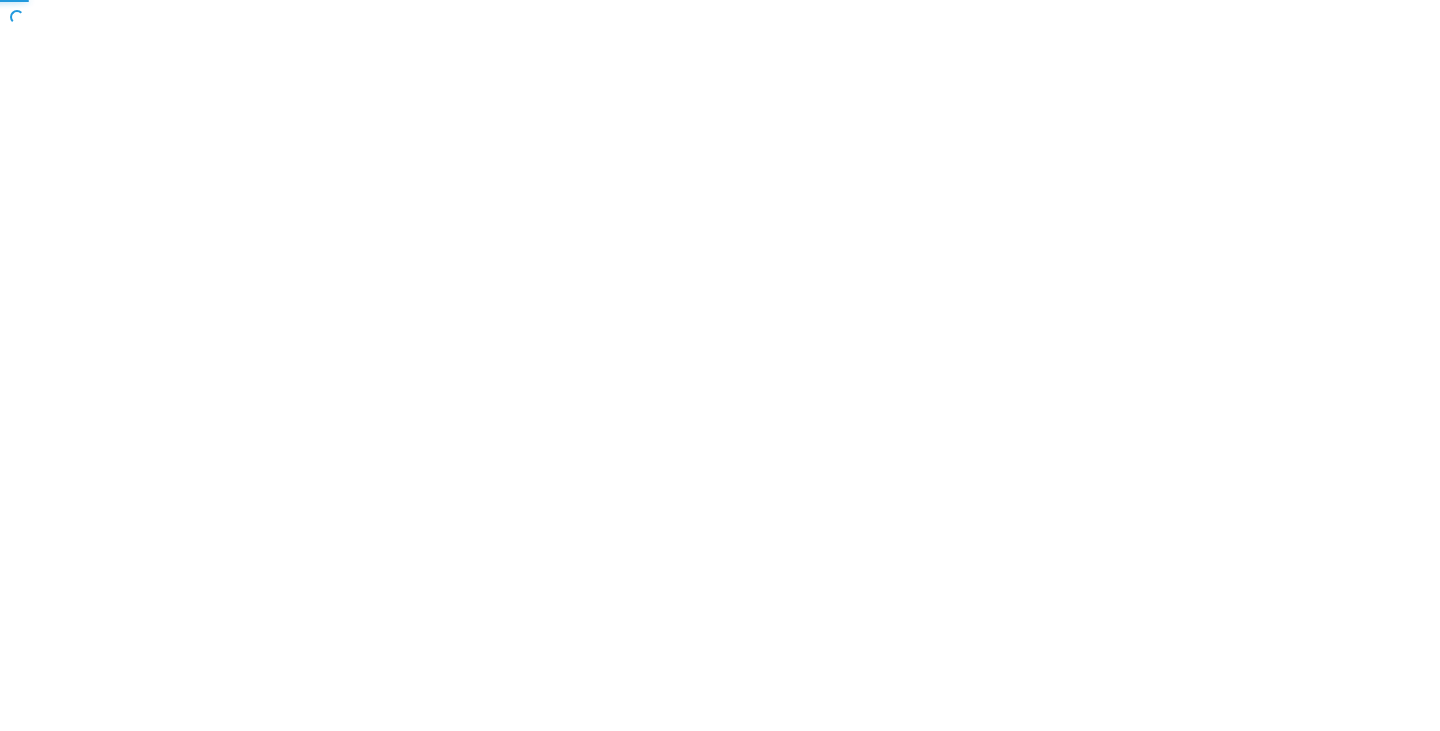 scroll, scrollTop: 0, scrollLeft: 0, axis: both 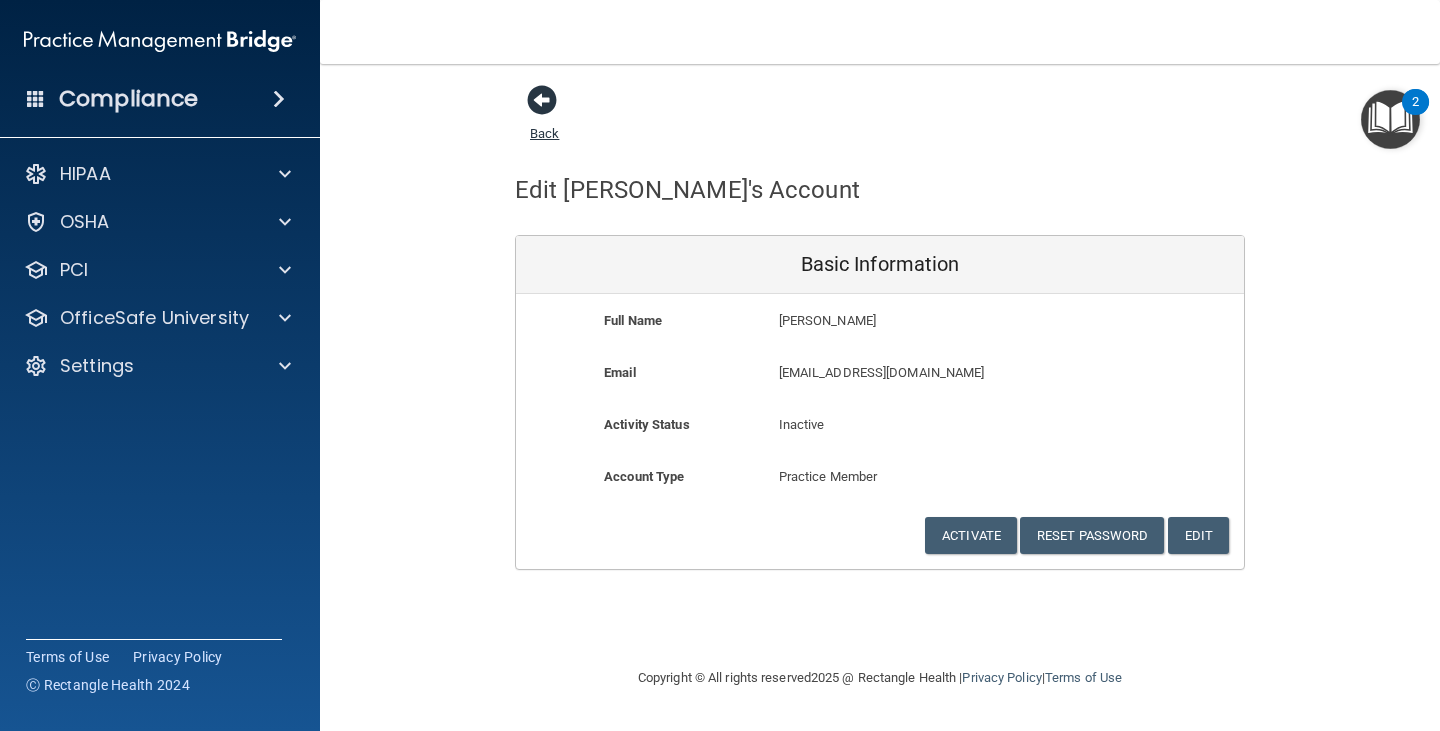 click at bounding box center (542, 100) 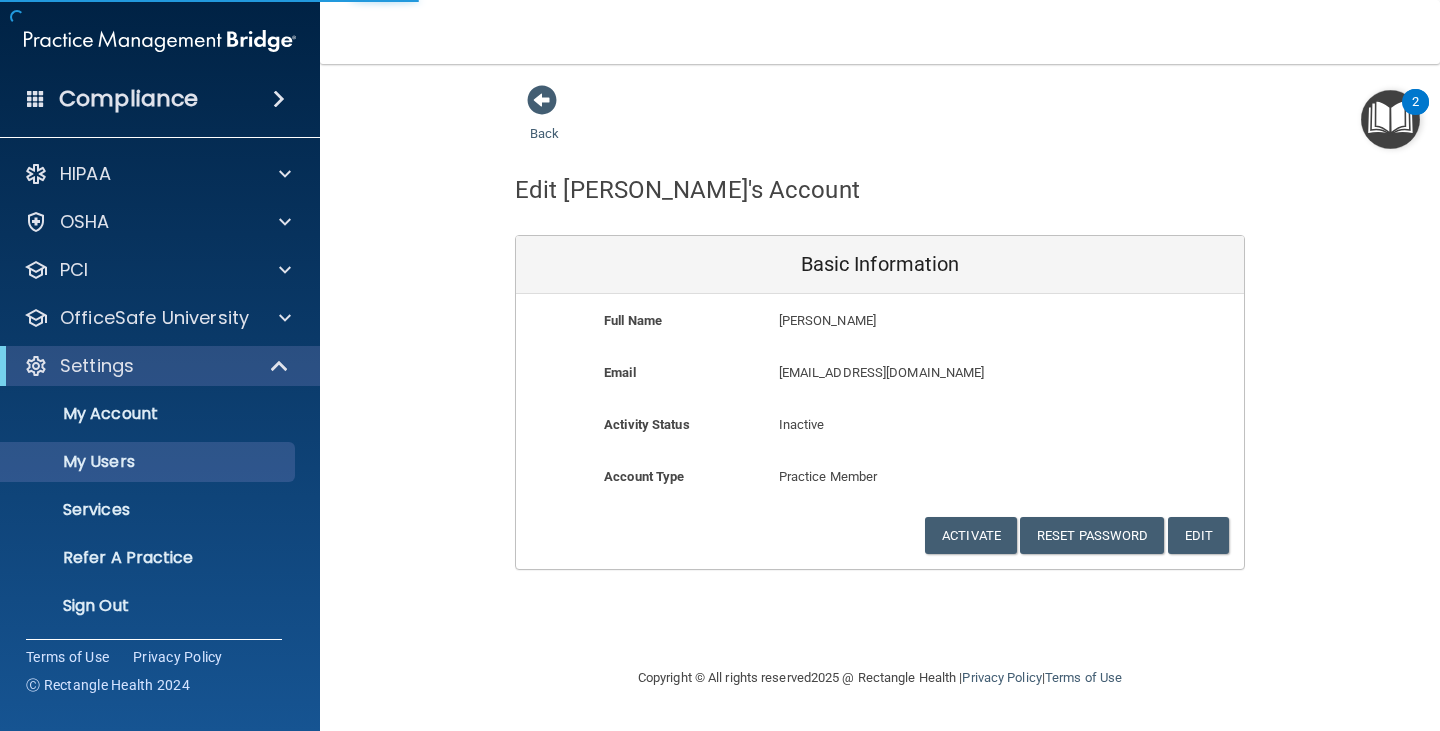 select on "20" 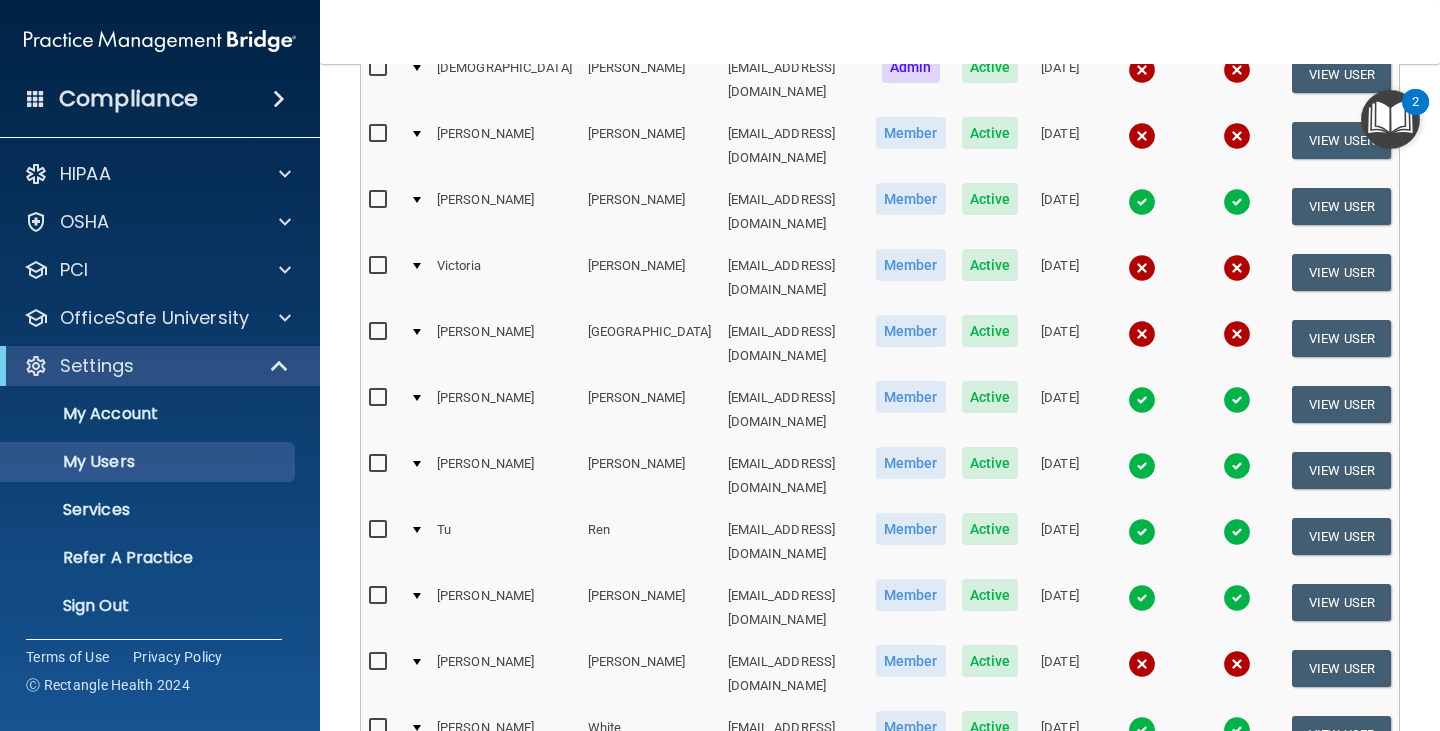 scroll, scrollTop: 200, scrollLeft: 0, axis: vertical 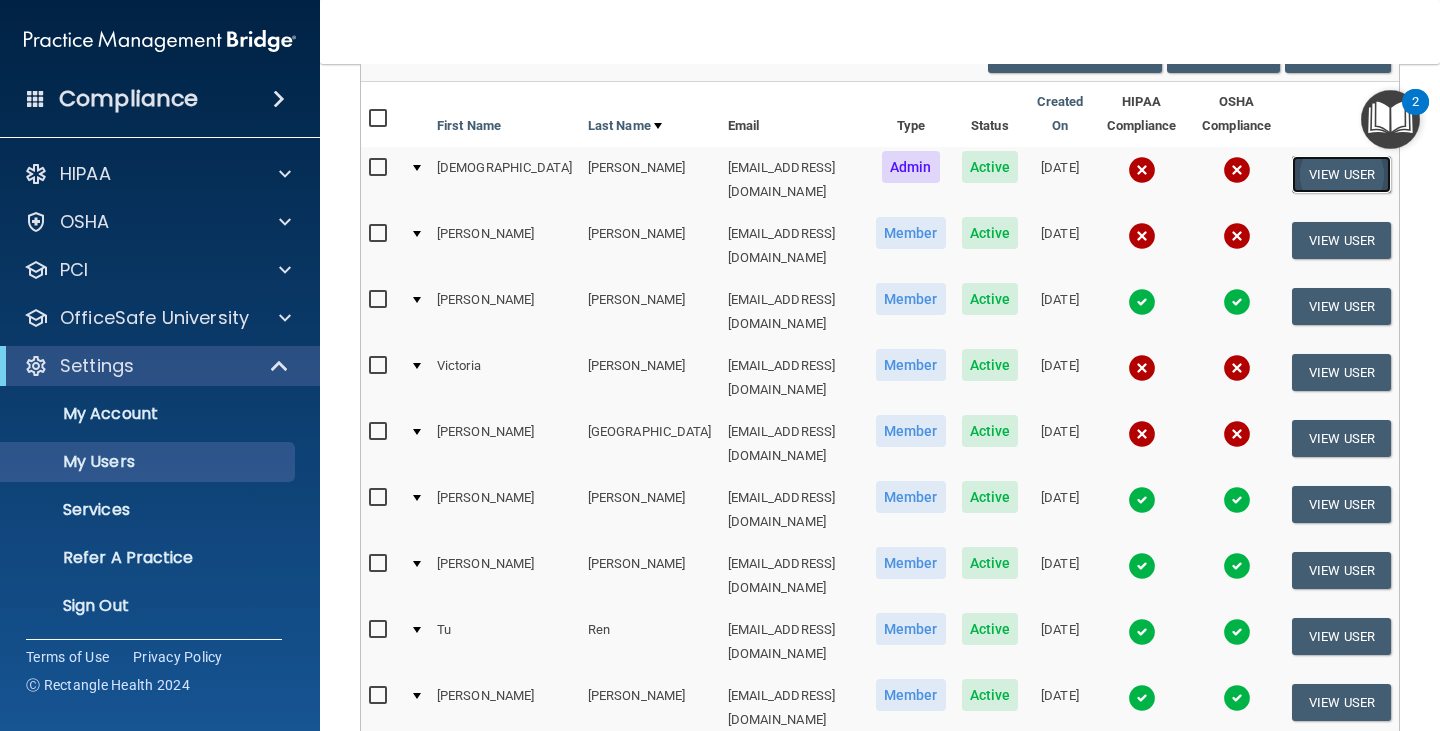 click on "View User" at bounding box center (1341, 174) 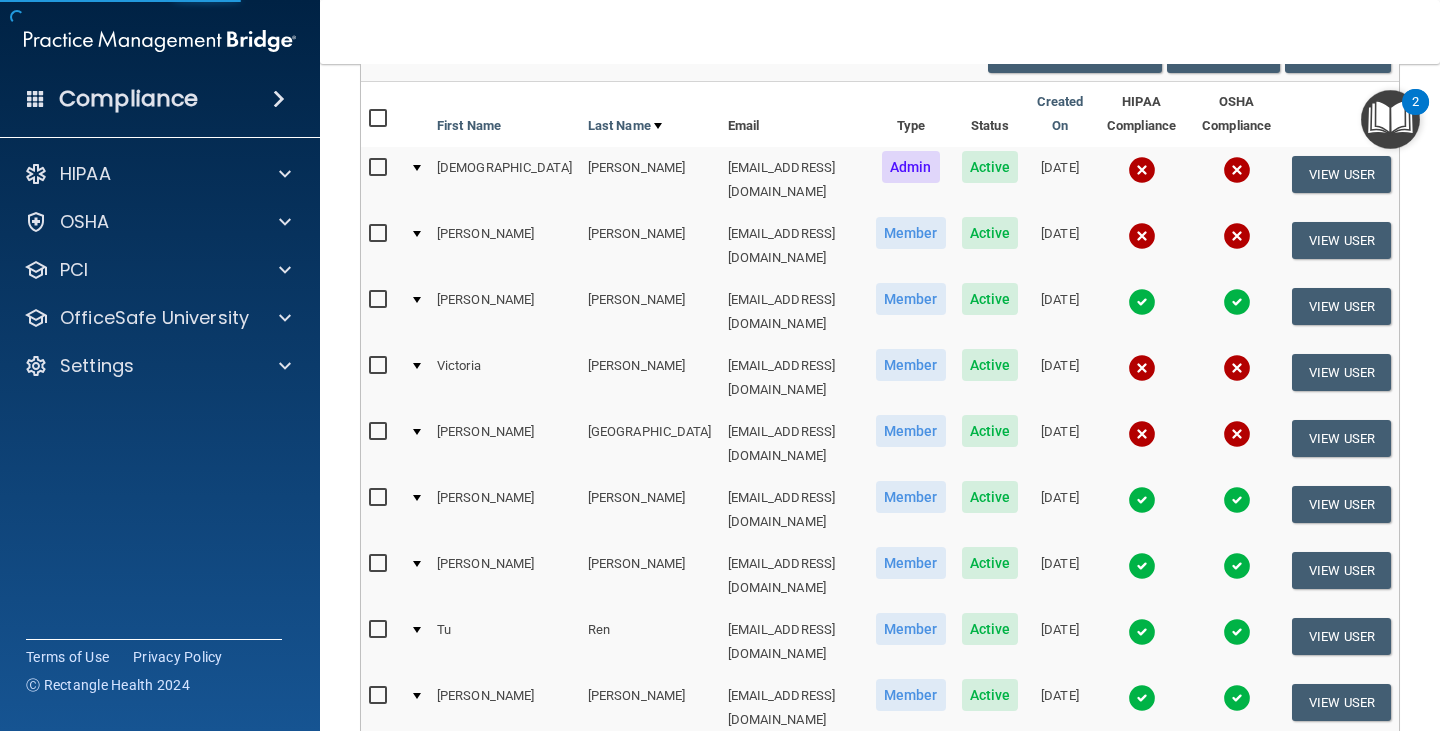 scroll, scrollTop: 0, scrollLeft: 0, axis: both 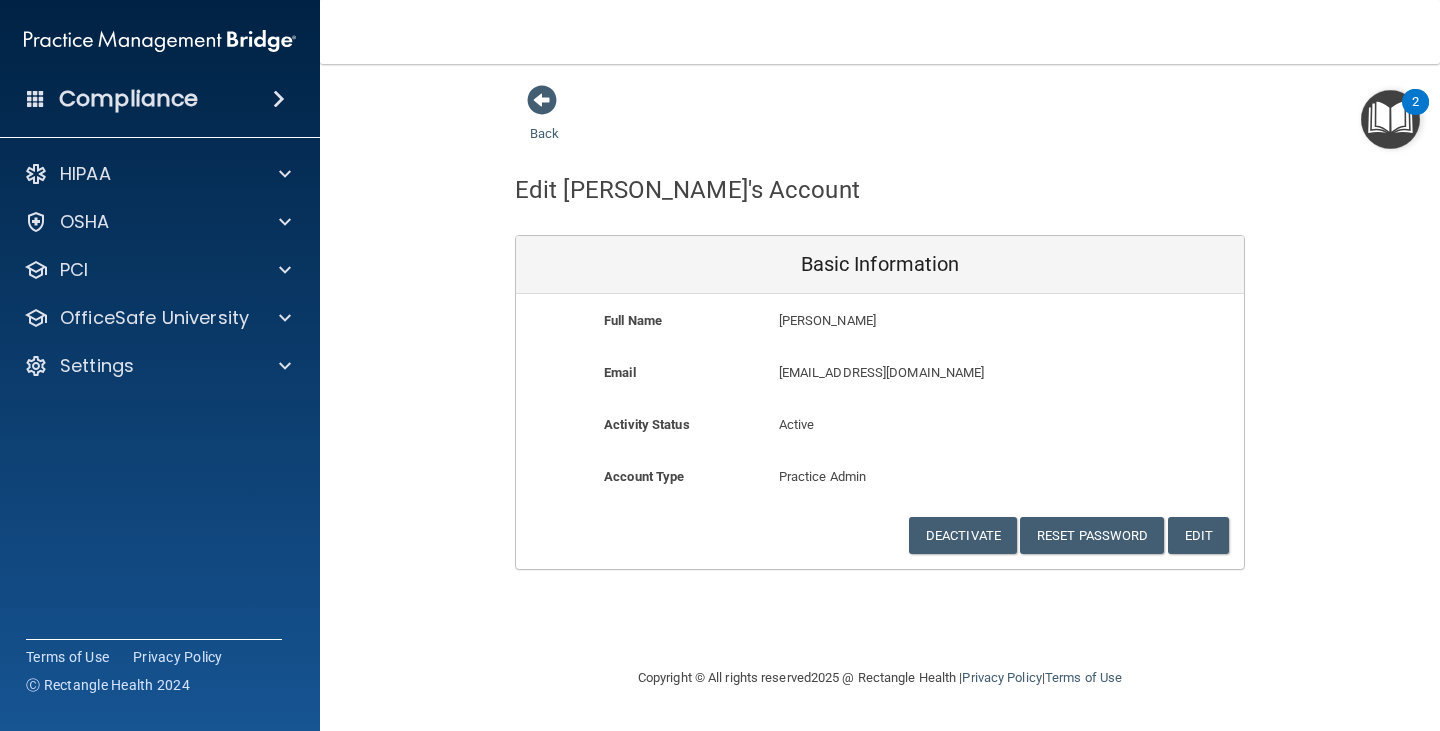 click on "HIPAA
Documents and Policies                 Report an Incident               Business Associates               Emergency Planning               Resources               HIPAA Checklist               HIPAA Risk Assessment
OSHA
Documents               Safety Data Sheets               Self-Assessment                Injury and Illness Report                Resources
PCI
PCI Compliance                Merchant Savings Calculator
OfficeSafe University
HIPAA Training                   OSHA Training                   Continuing Education
Settings
My Account               My Users               Services" at bounding box center [160, 274] 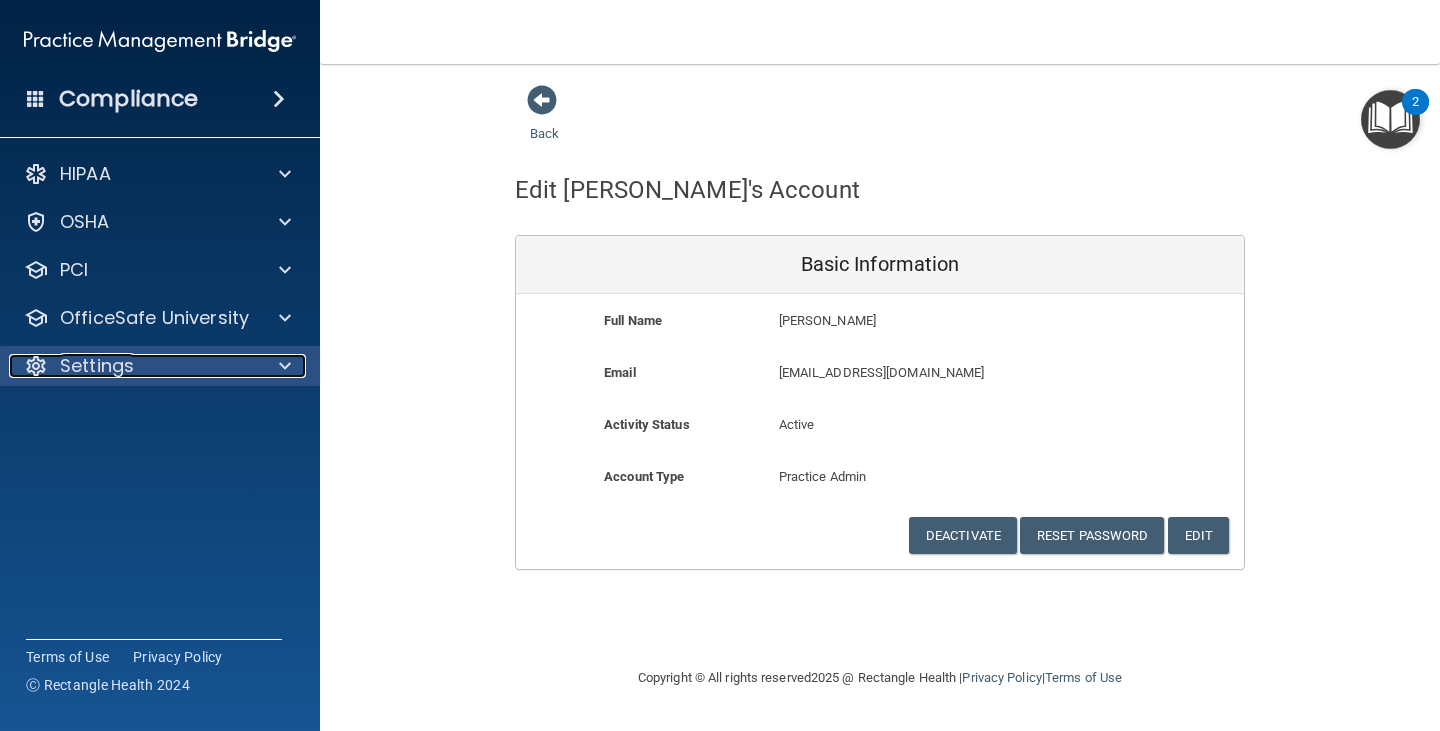 click on "Settings" at bounding box center (97, 366) 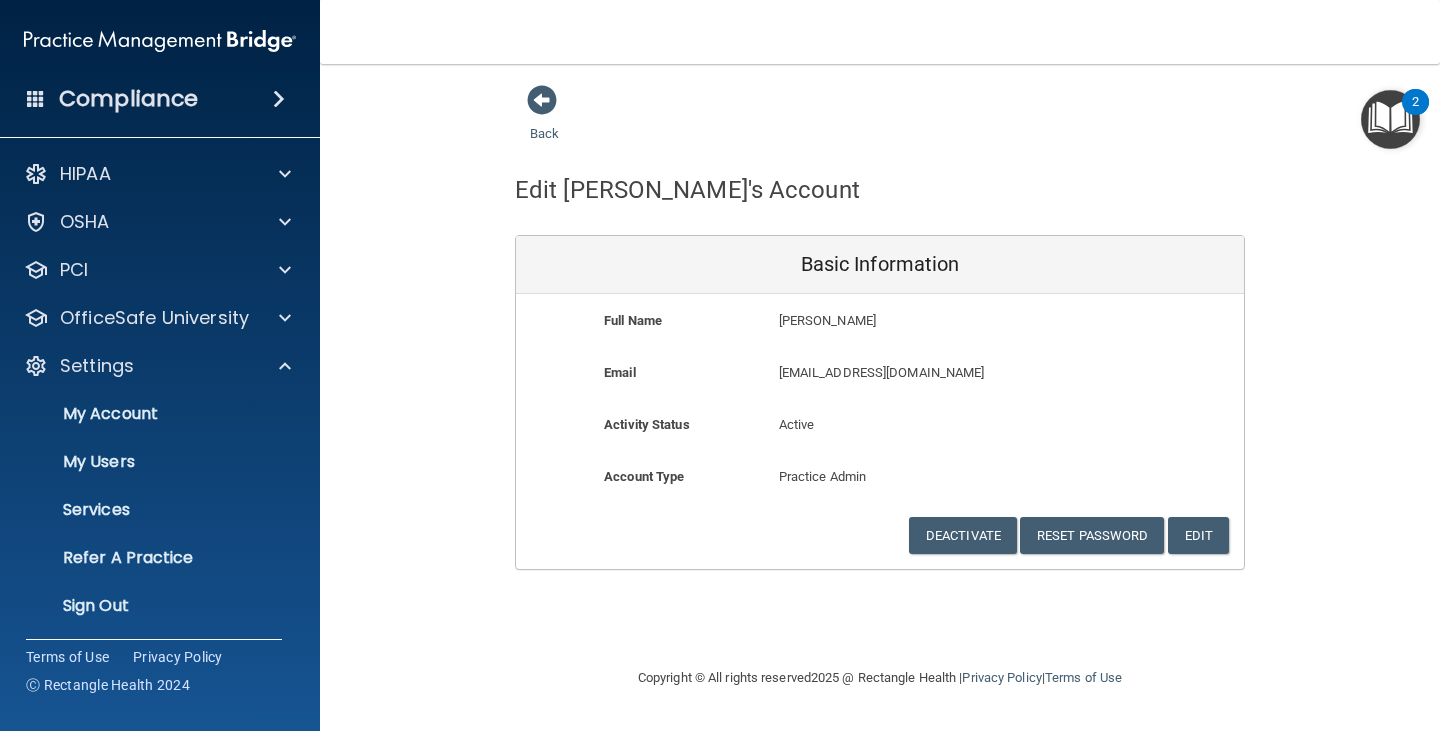 click on "HIPAA
Documents and Policies                 Report an Incident               Business Associates               Emergency Planning               Resources               HIPAA Checklist               HIPAA Risk Assessment
OSHA
Documents               Safety Data Sheets               Self-Assessment                Injury and Illness Report                Resources
PCI
PCI Compliance                Merchant Savings Calculator
OfficeSafe University
HIPAA Training                   OSHA Training                   Continuing Education
Settings
My Account               My Users               Services" at bounding box center [160, 394] 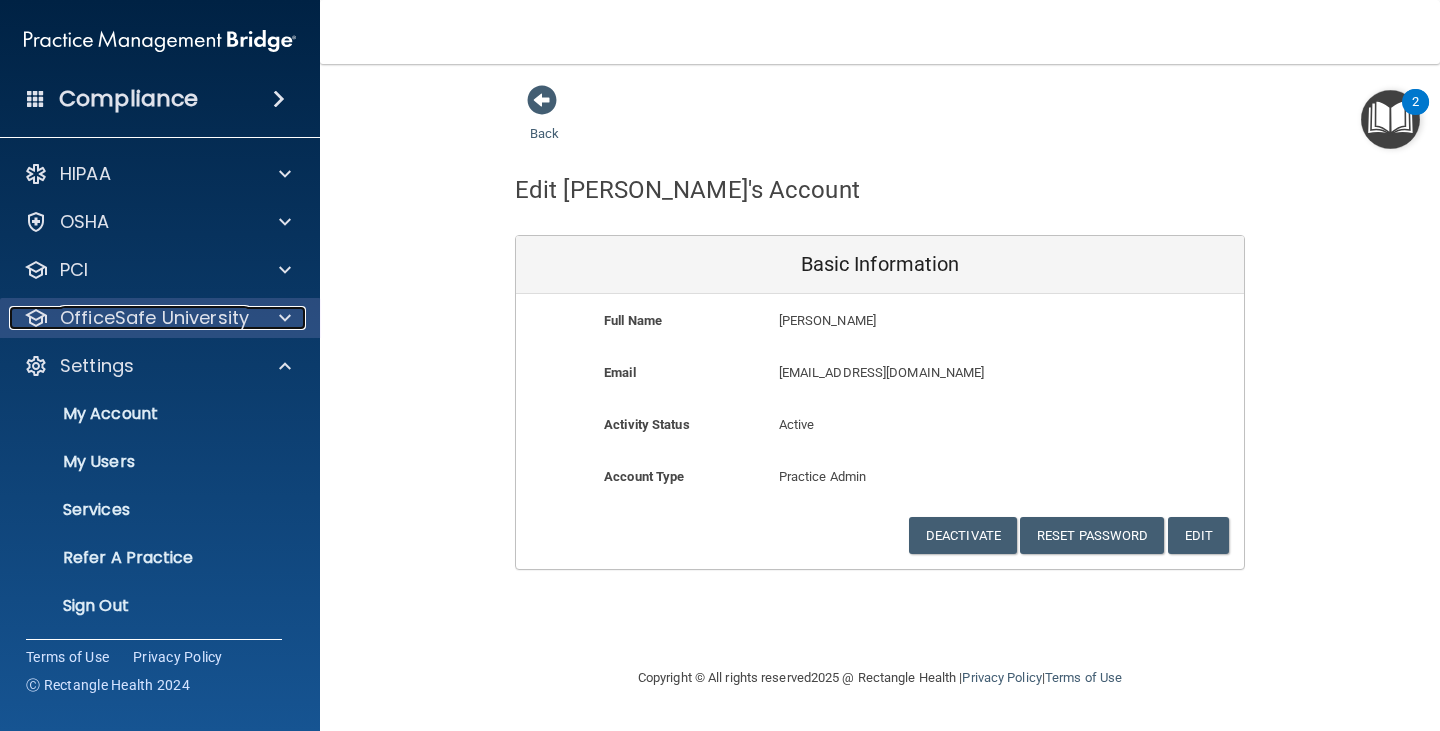 click on "OfficeSafe University" at bounding box center (154, 318) 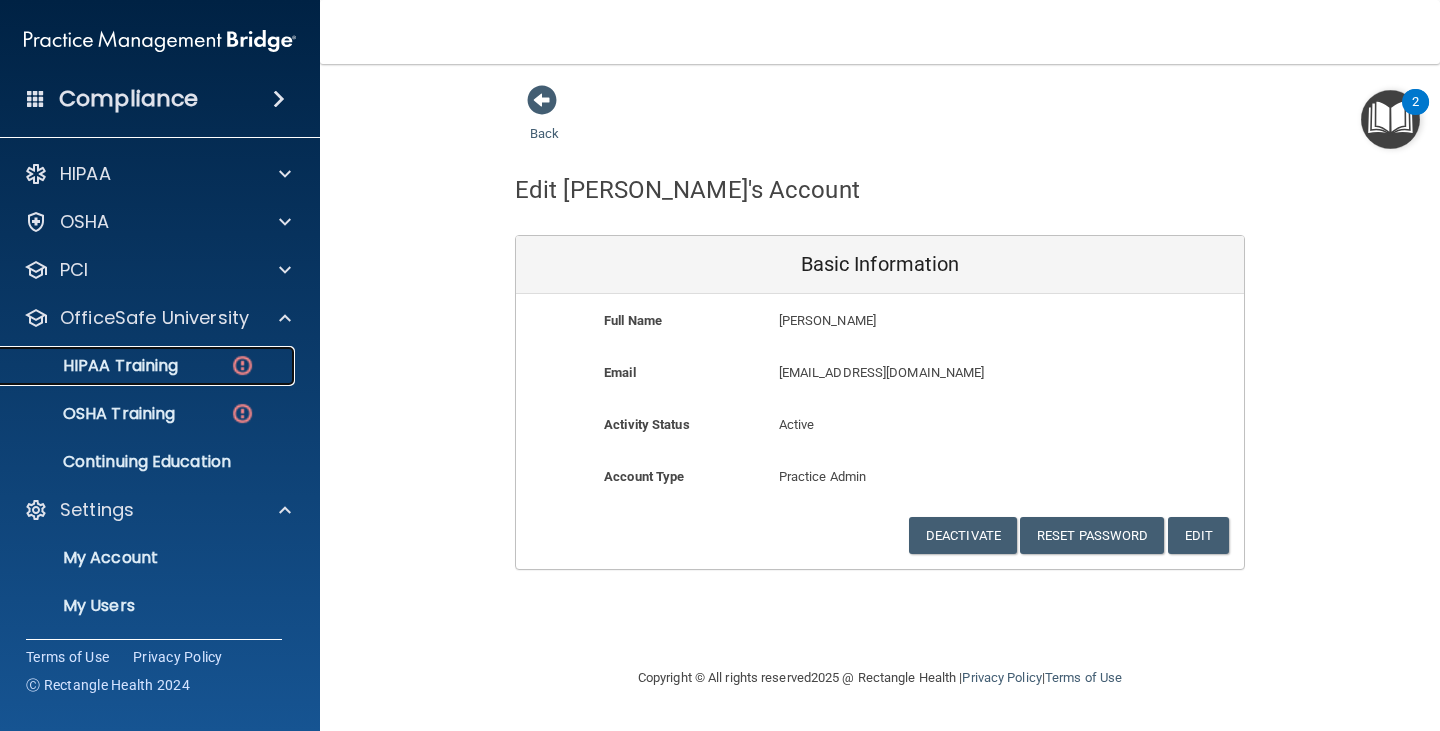 click on "HIPAA Training" at bounding box center (149, 366) 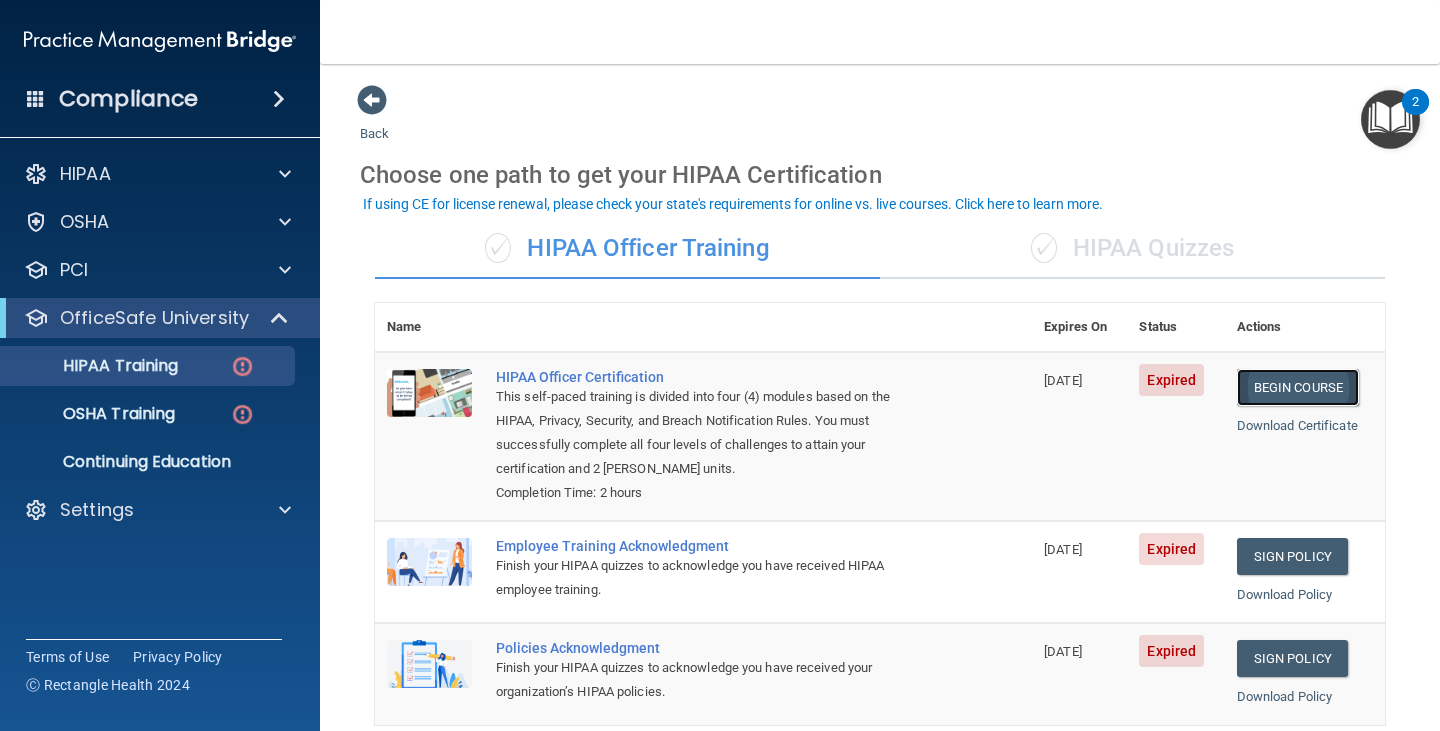 click on "Begin Course" at bounding box center [1298, 387] 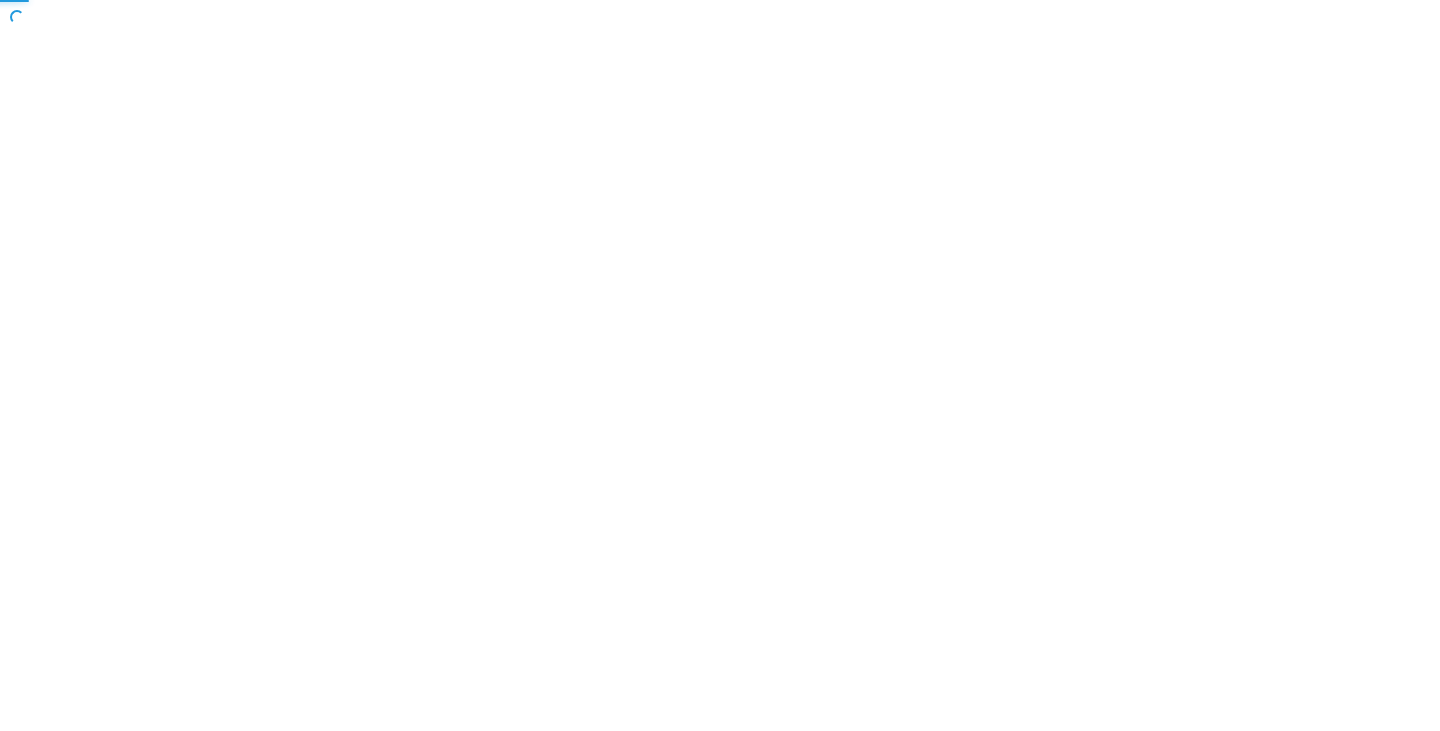 scroll, scrollTop: 0, scrollLeft: 0, axis: both 